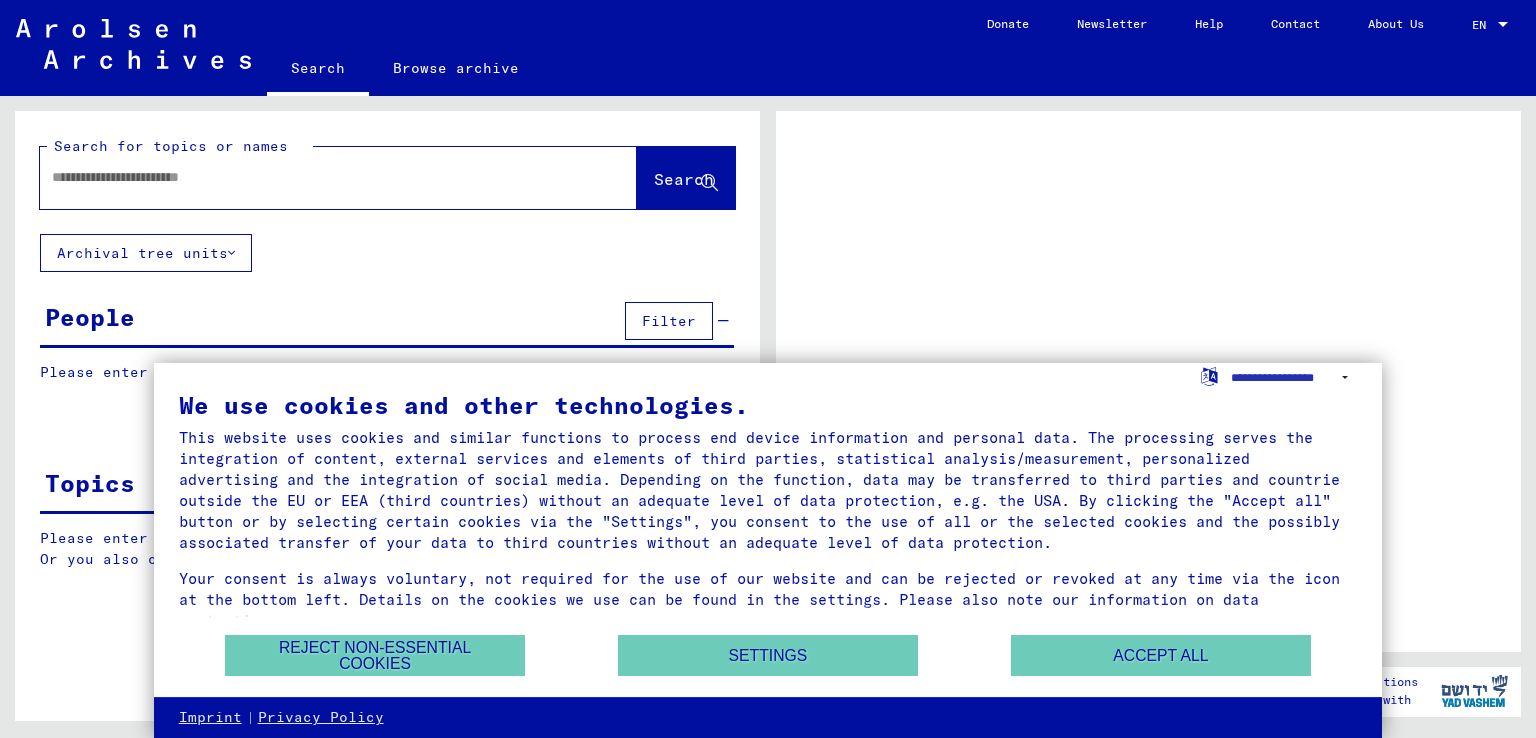 scroll, scrollTop: 0, scrollLeft: 0, axis: both 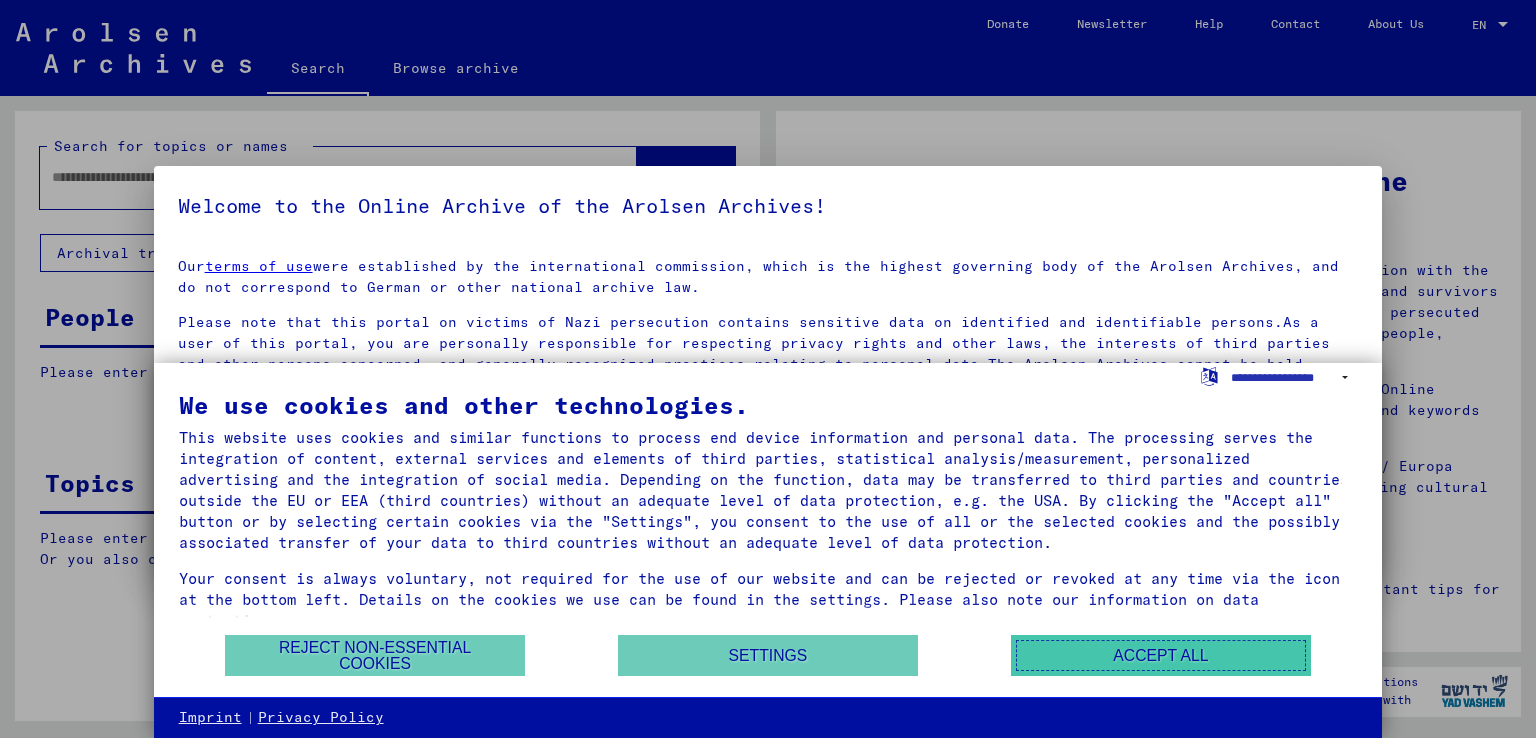 click on "Accept all" at bounding box center (1161, 655) 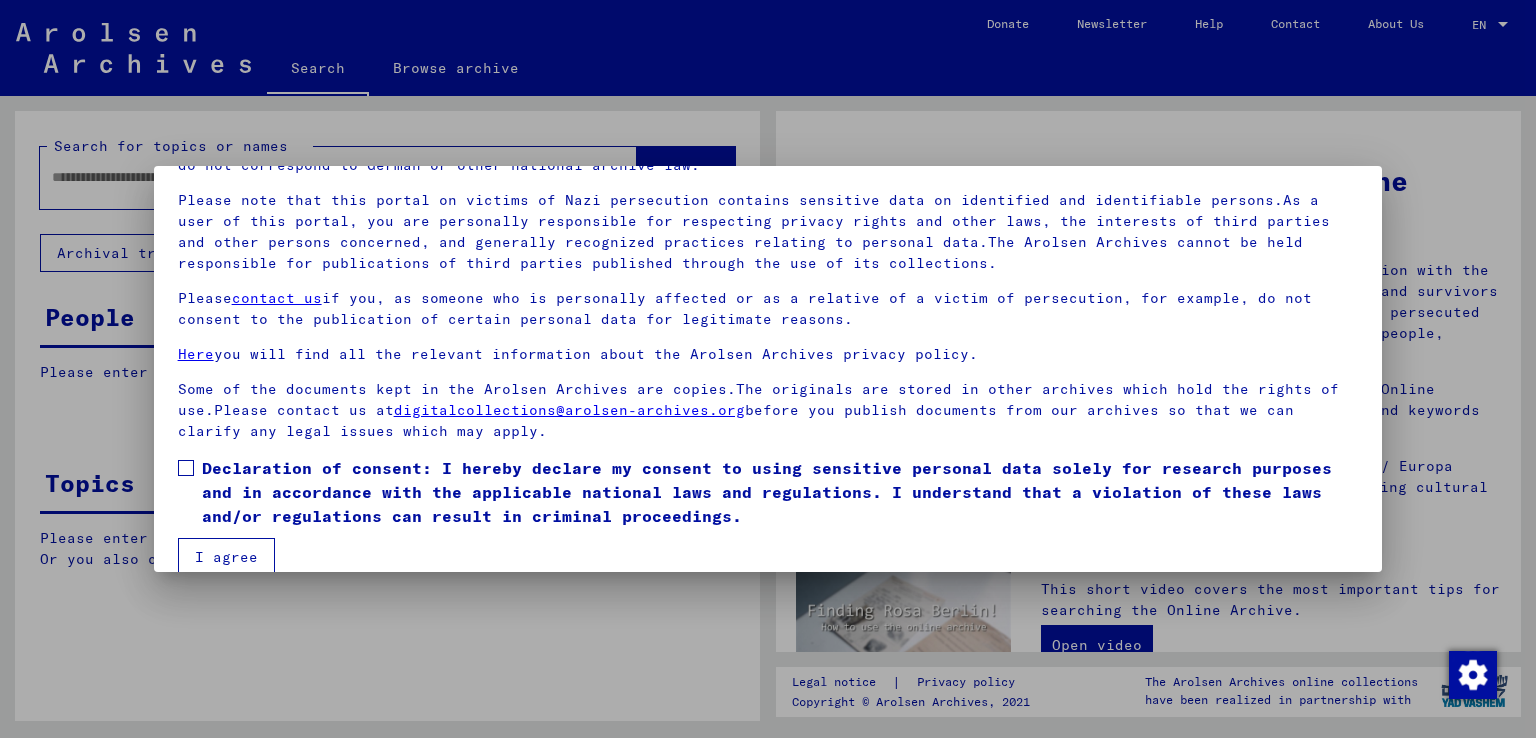 scroll, scrollTop: 149, scrollLeft: 0, axis: vertical 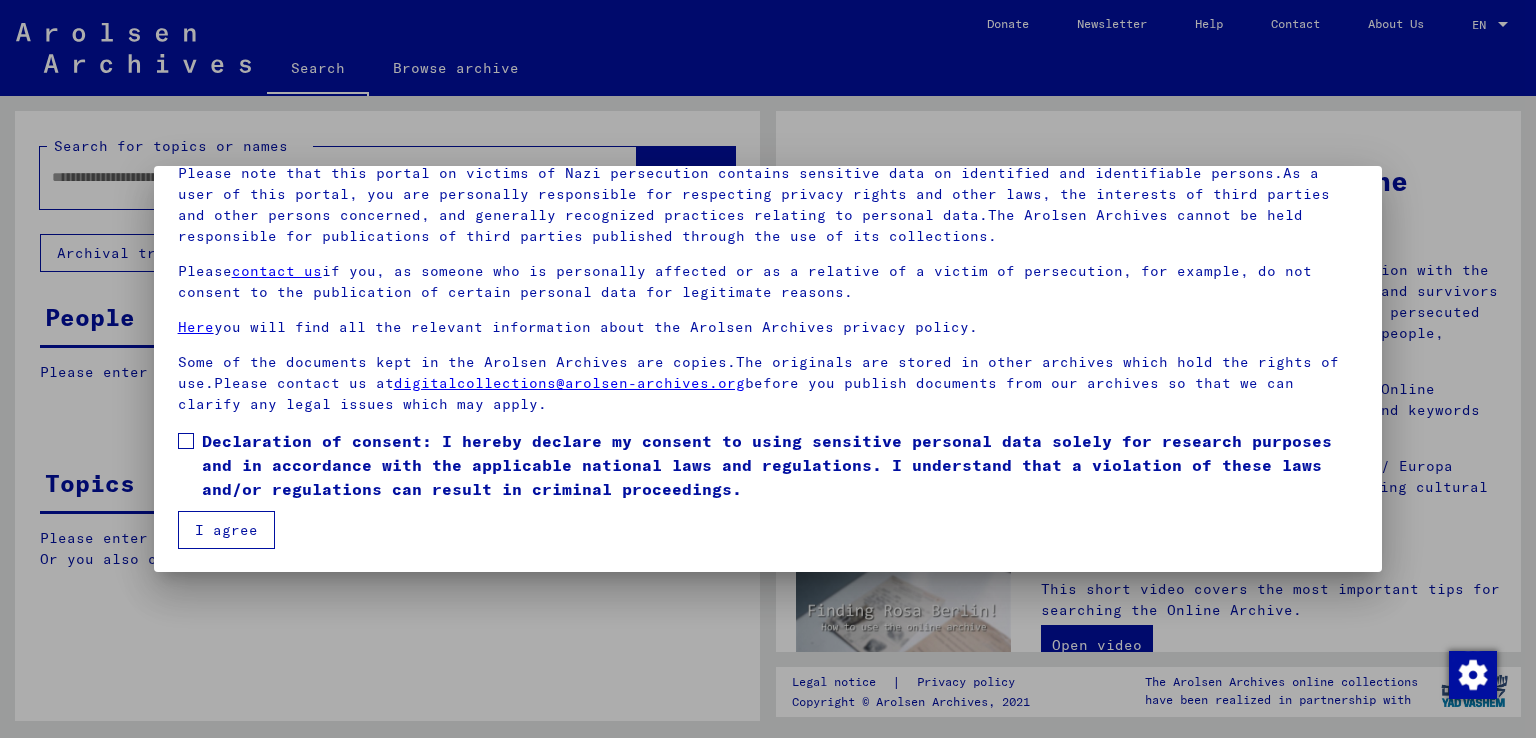 click on "I agree" at bounding box center (226, 530) 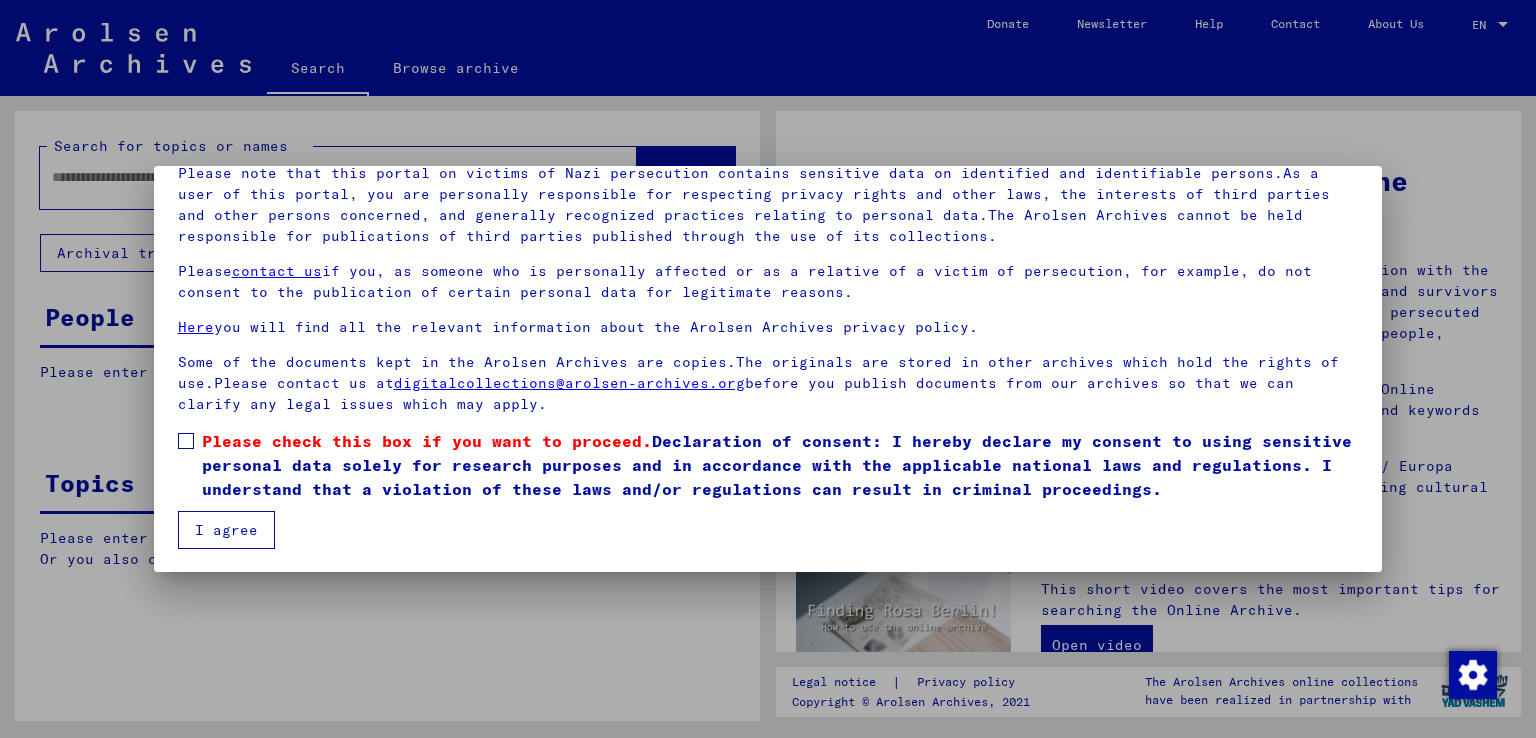 scroll, scrollTop: 150, scrollLeft: 0, axis: vertical 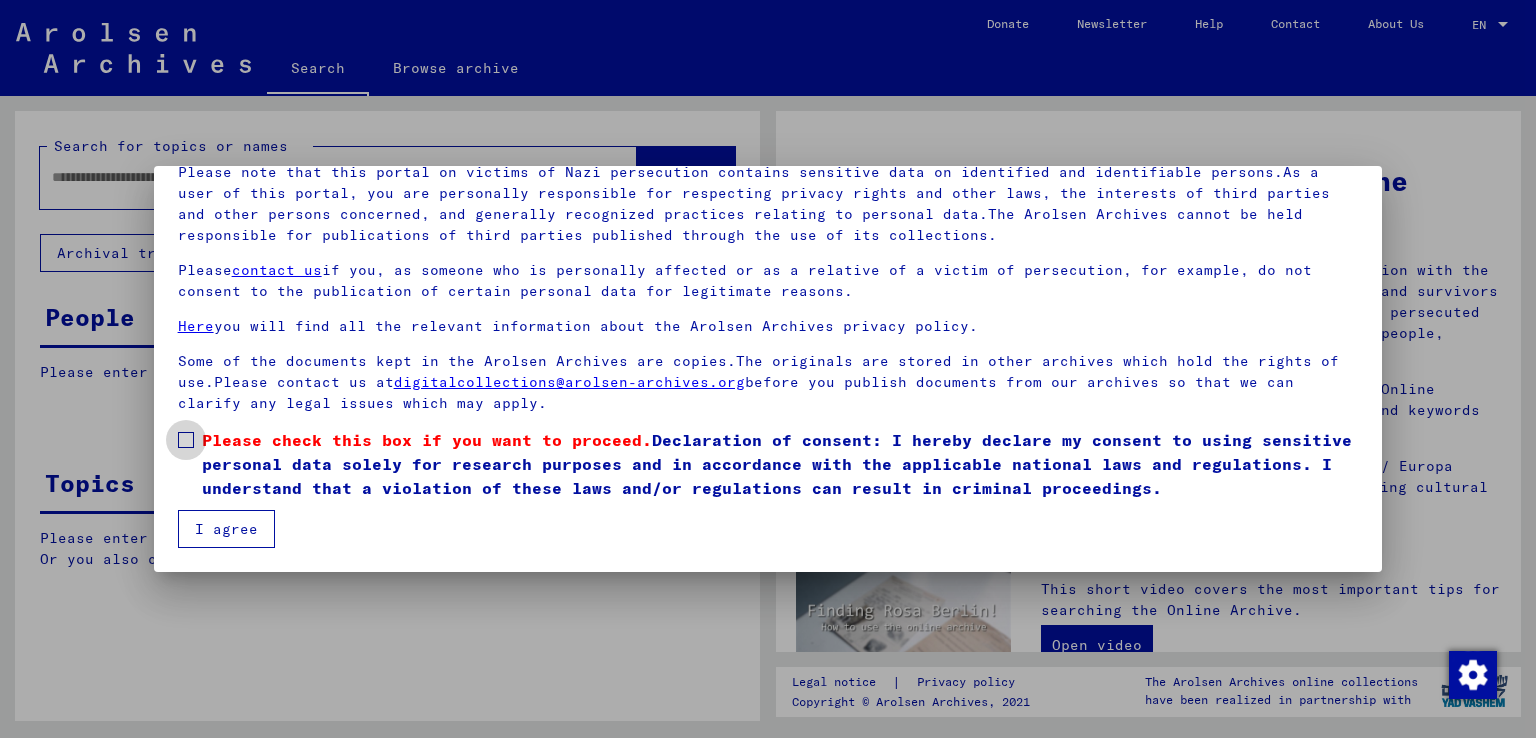 drag, startPoint x: 177, startPoint y: 437, endPoint x: 209, endPoint y: 459, distance: 38.832977 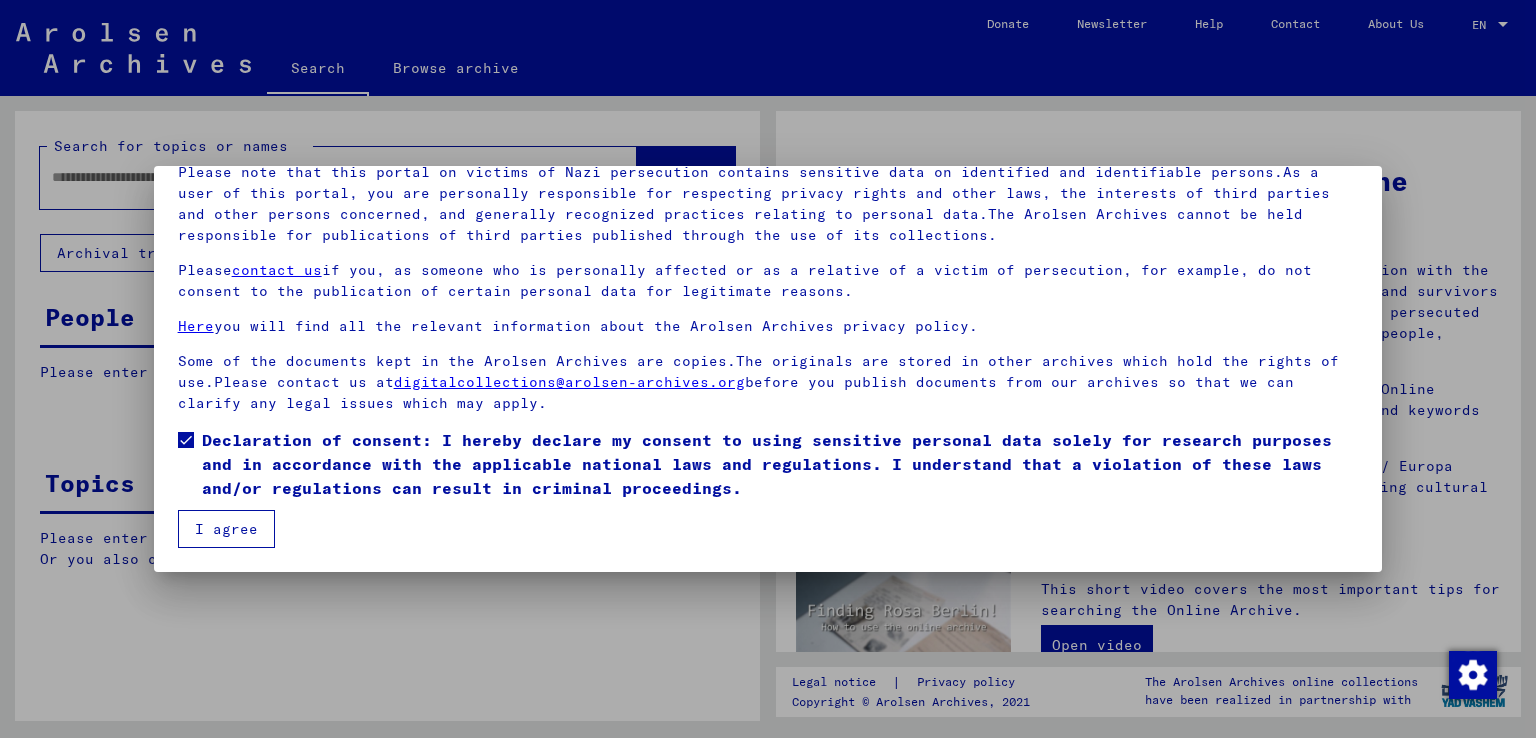 click on "I agree" at bounding box center (226, 529) 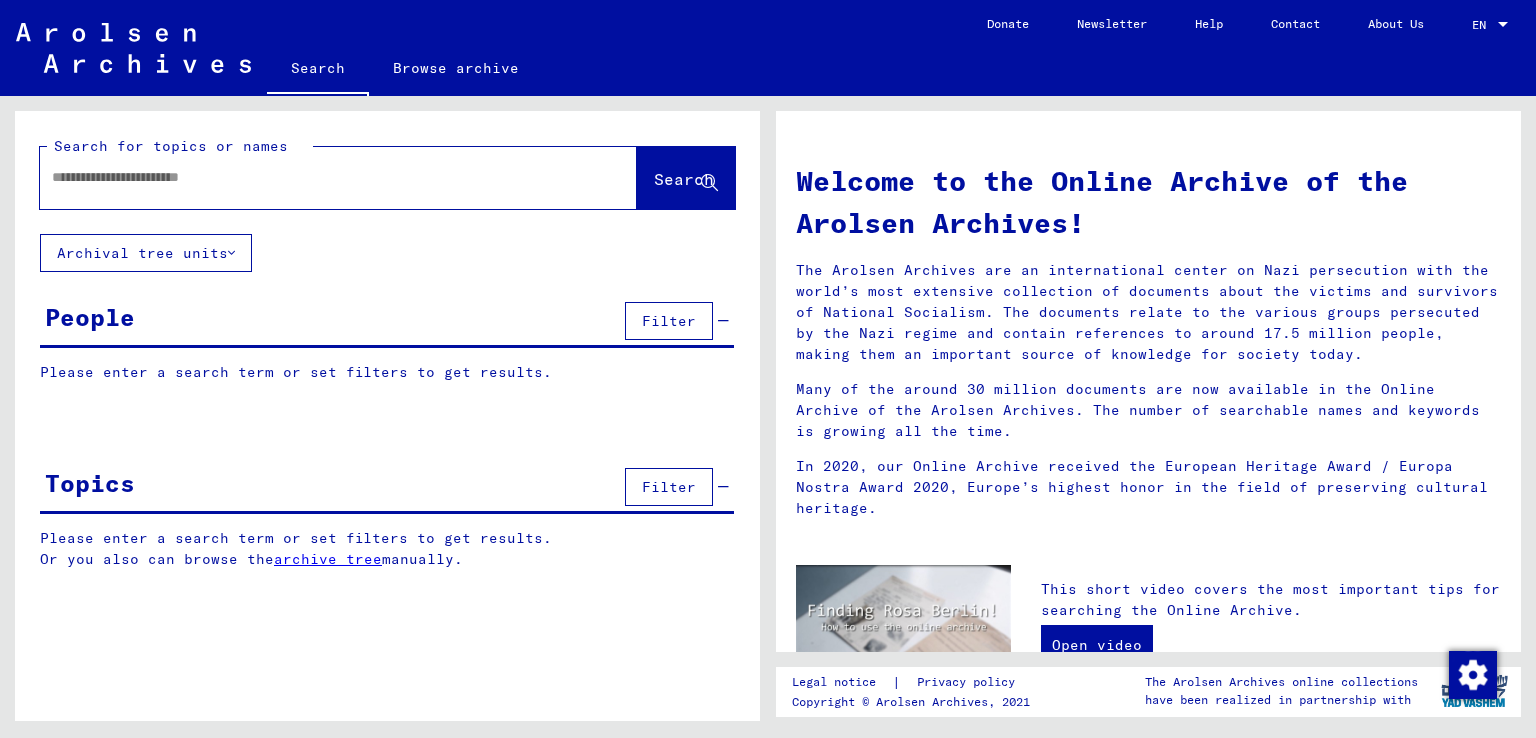 click at bounding box center [314, 177] 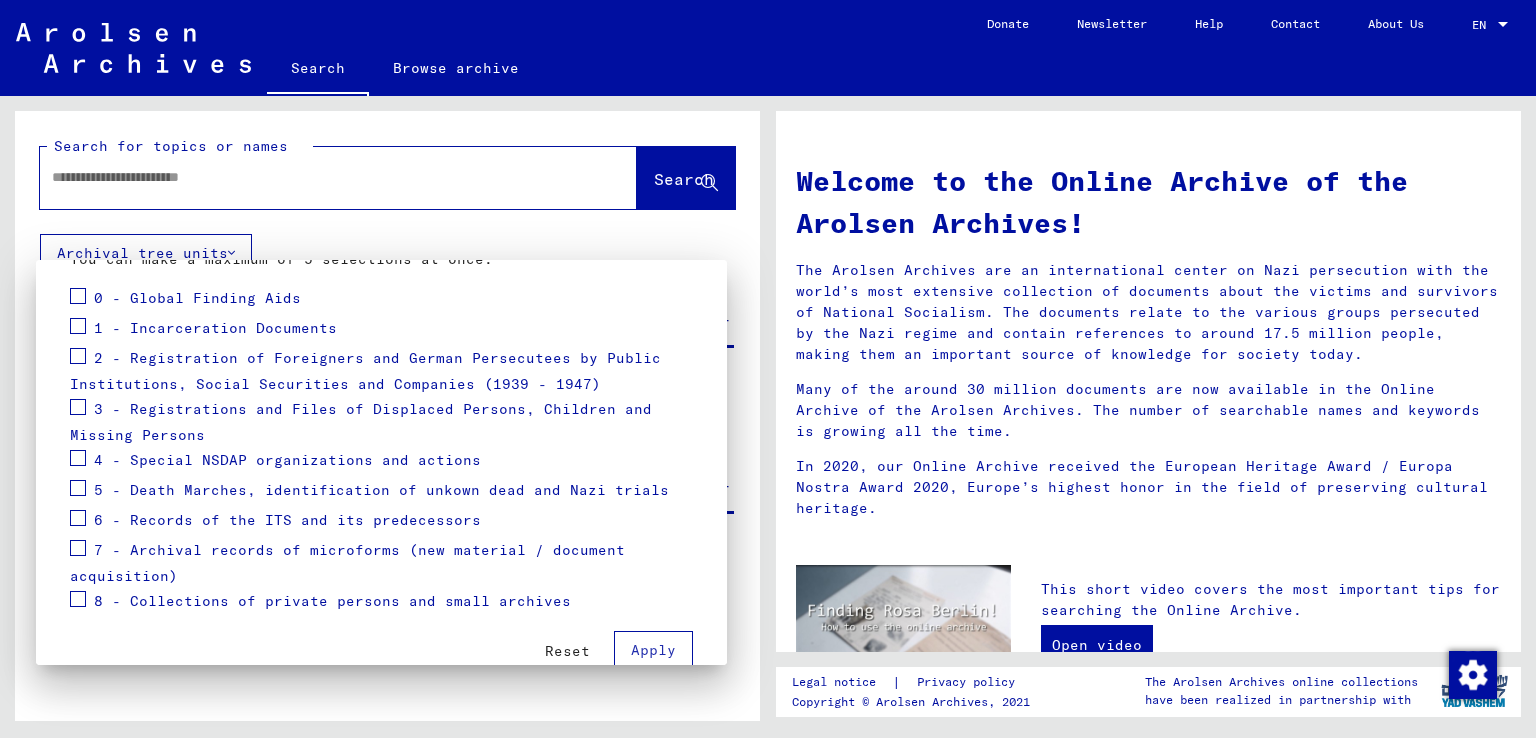 scroll, scrollTop: 167, scrollLeft: 0, axis: vertical 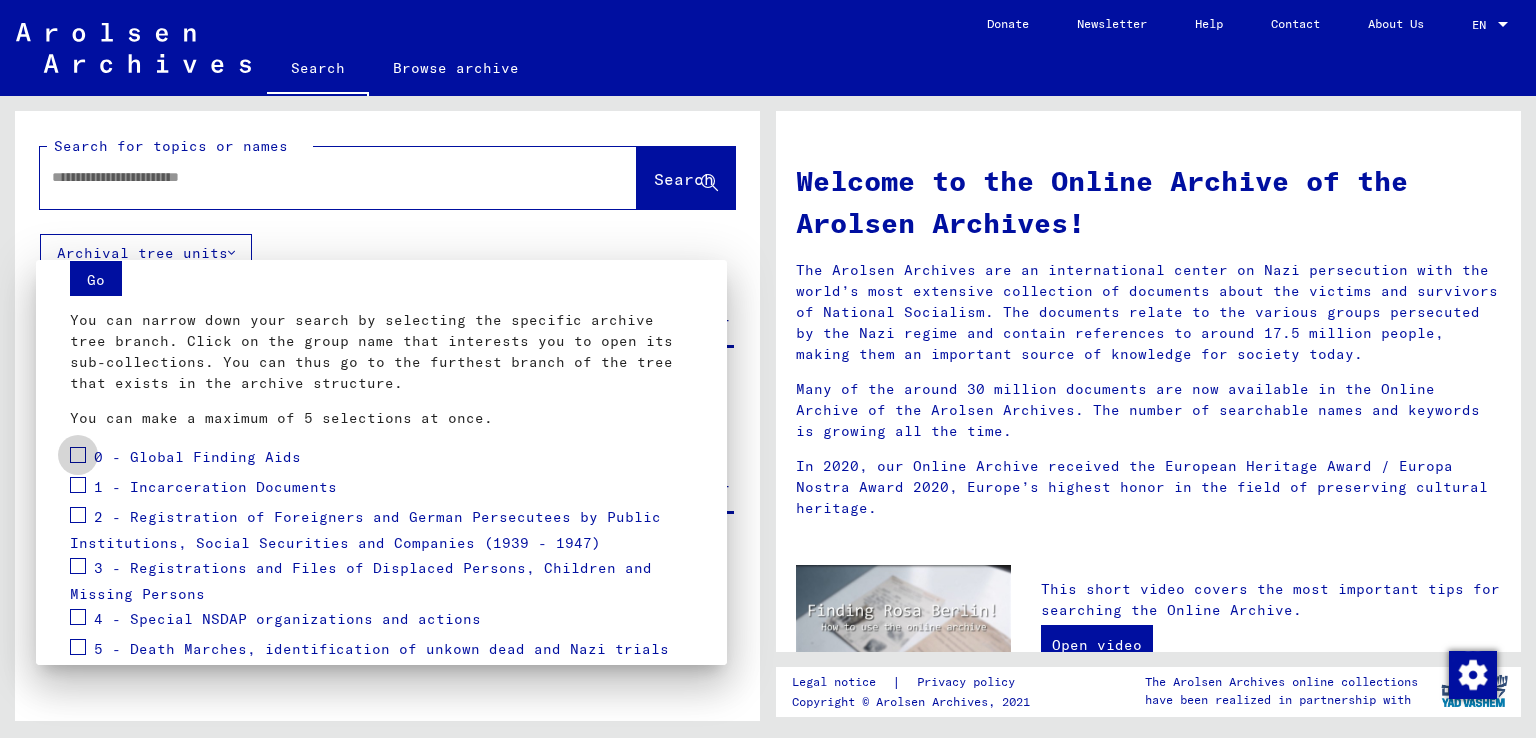 click at bounding box center (78, 455) 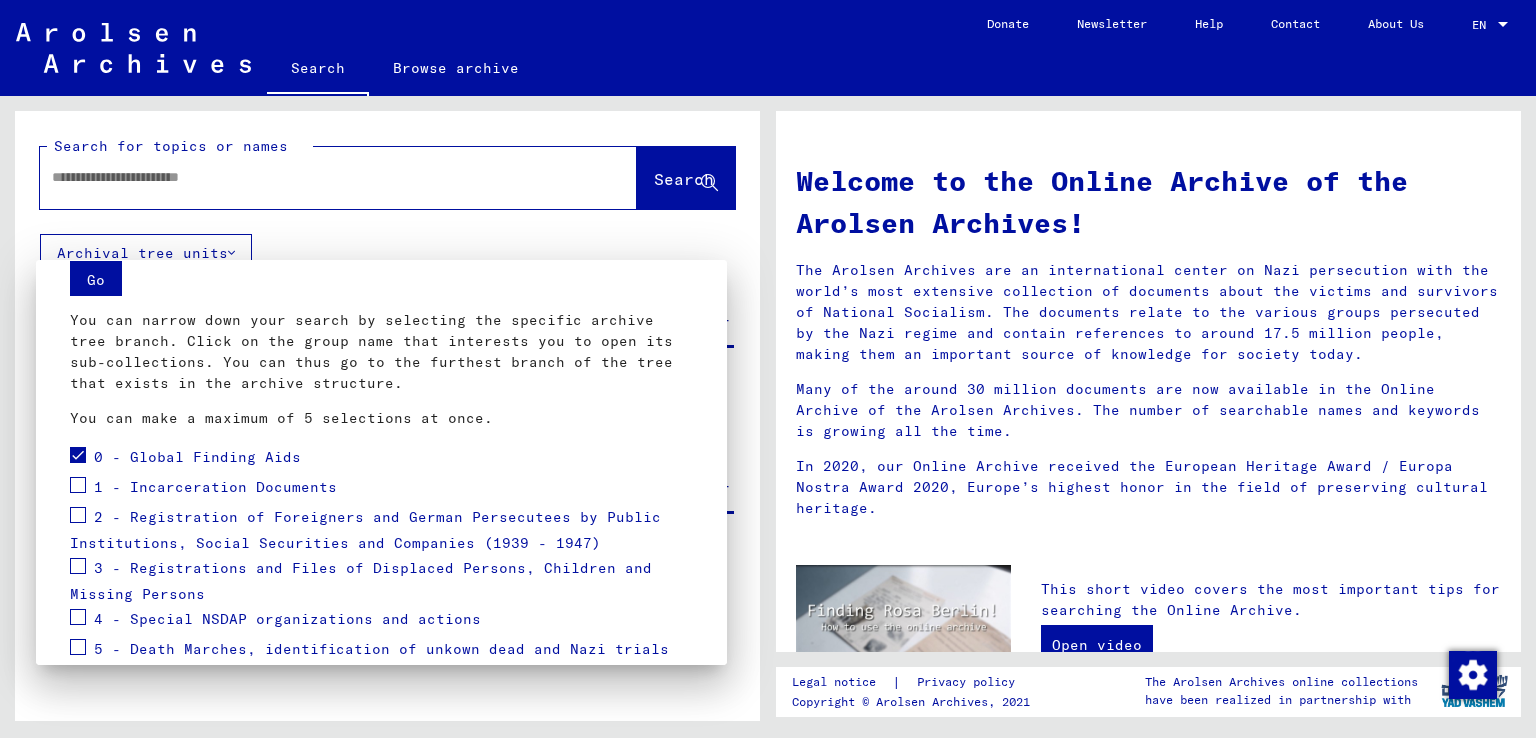 click on "Go" at bounding box center [96, 278] 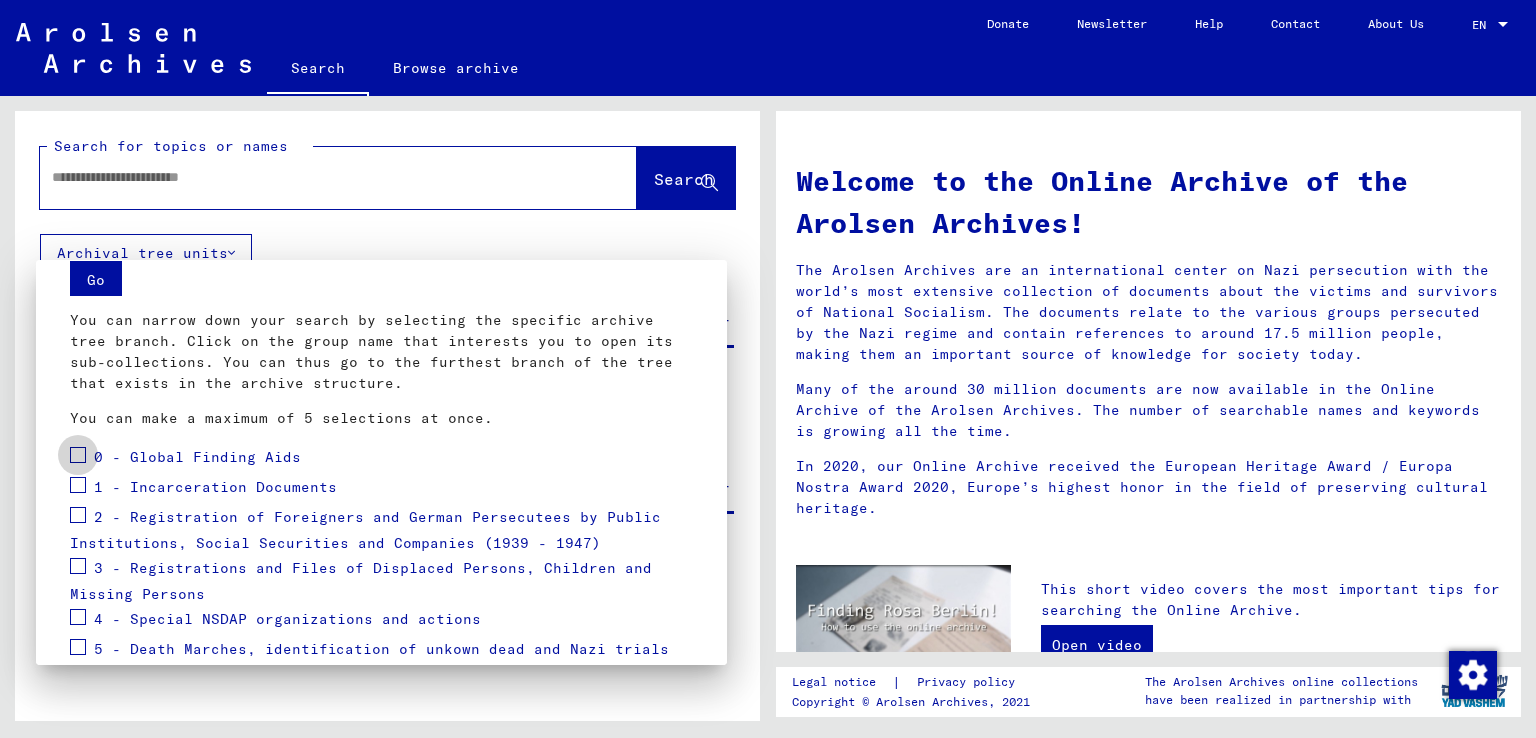 click at bounding box center (78, 455) 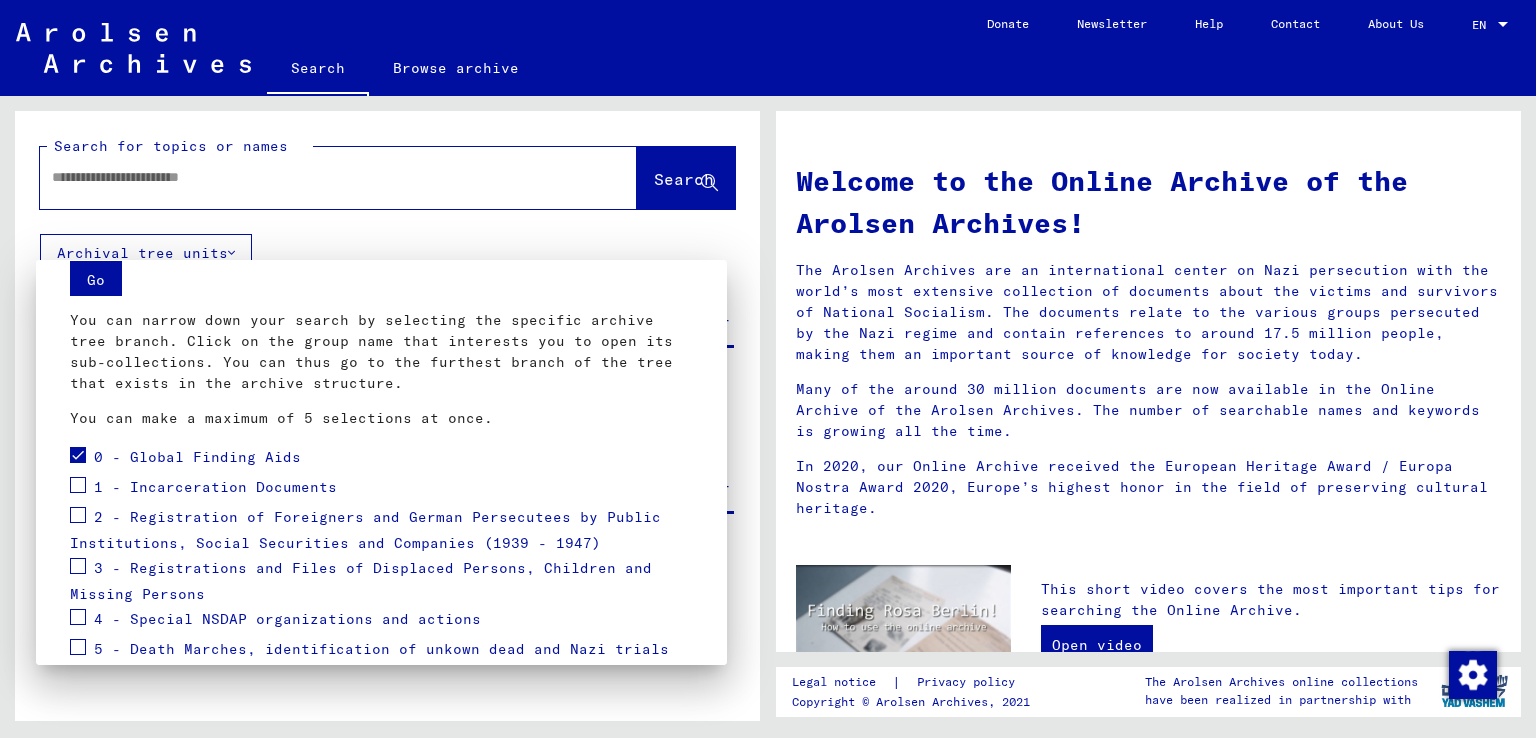 scroll, scrollTop: 266, scrollLeft: 0, axis: vertical 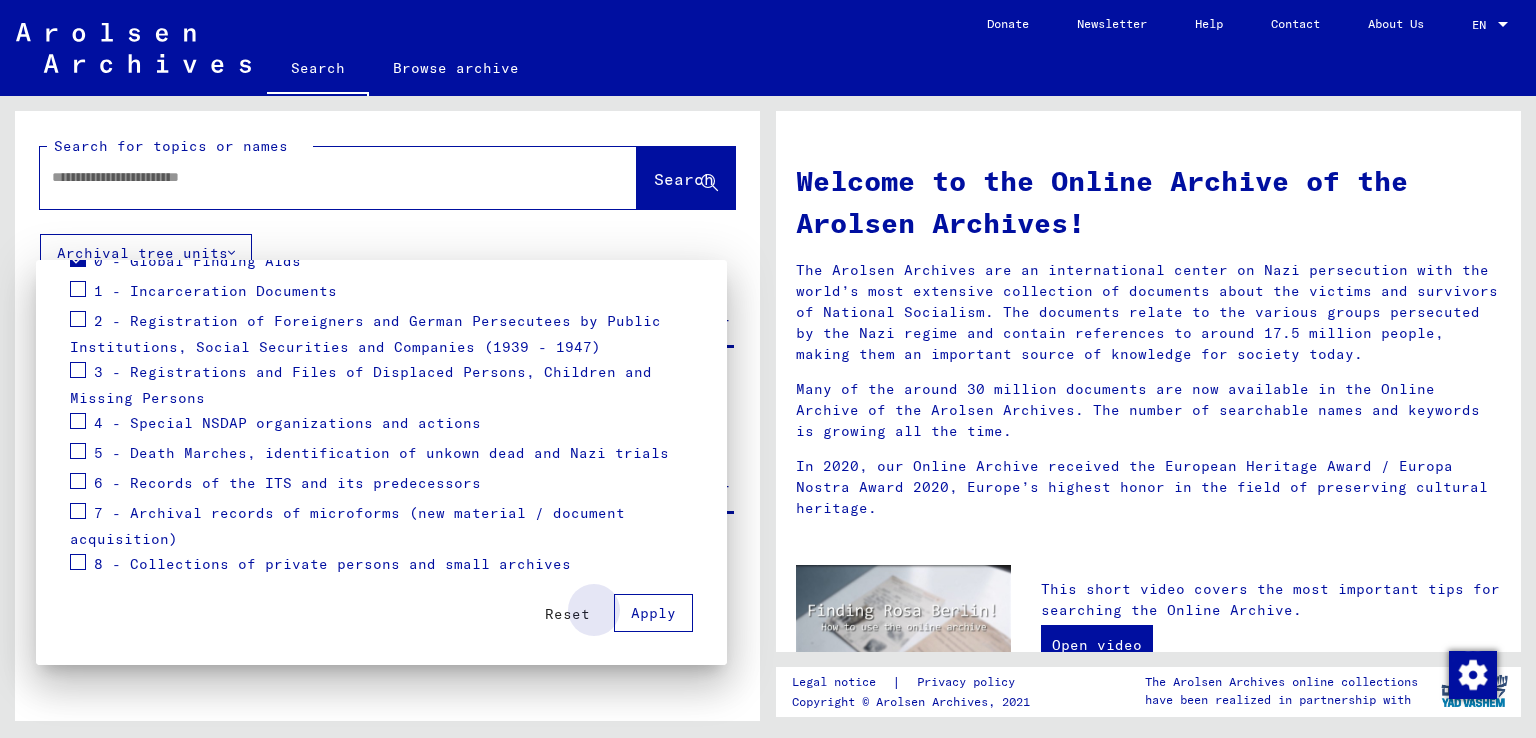 click on "Apply" at bounding box center (653, 613) 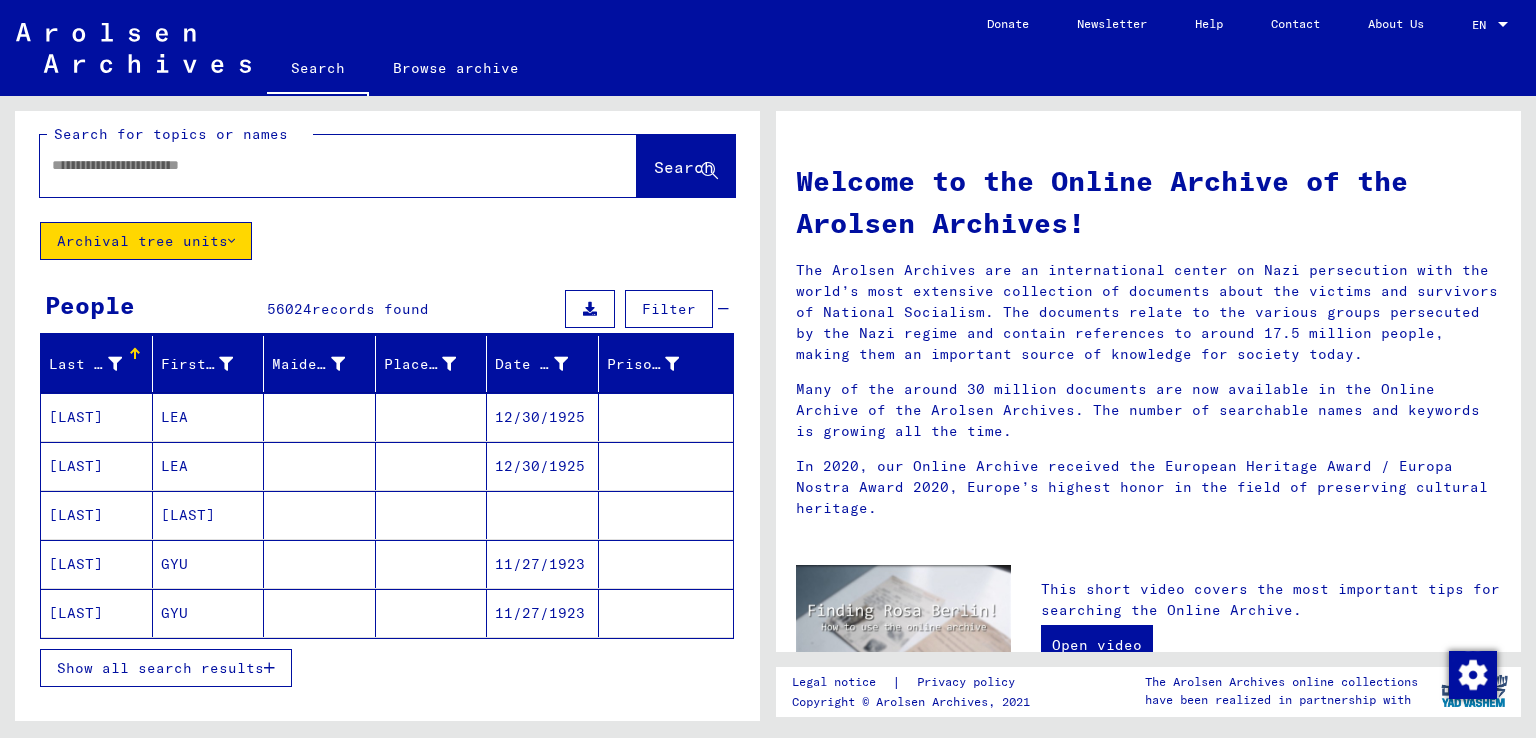 scroll, scrollTop: 0, scrollLeft: 0, axis: both 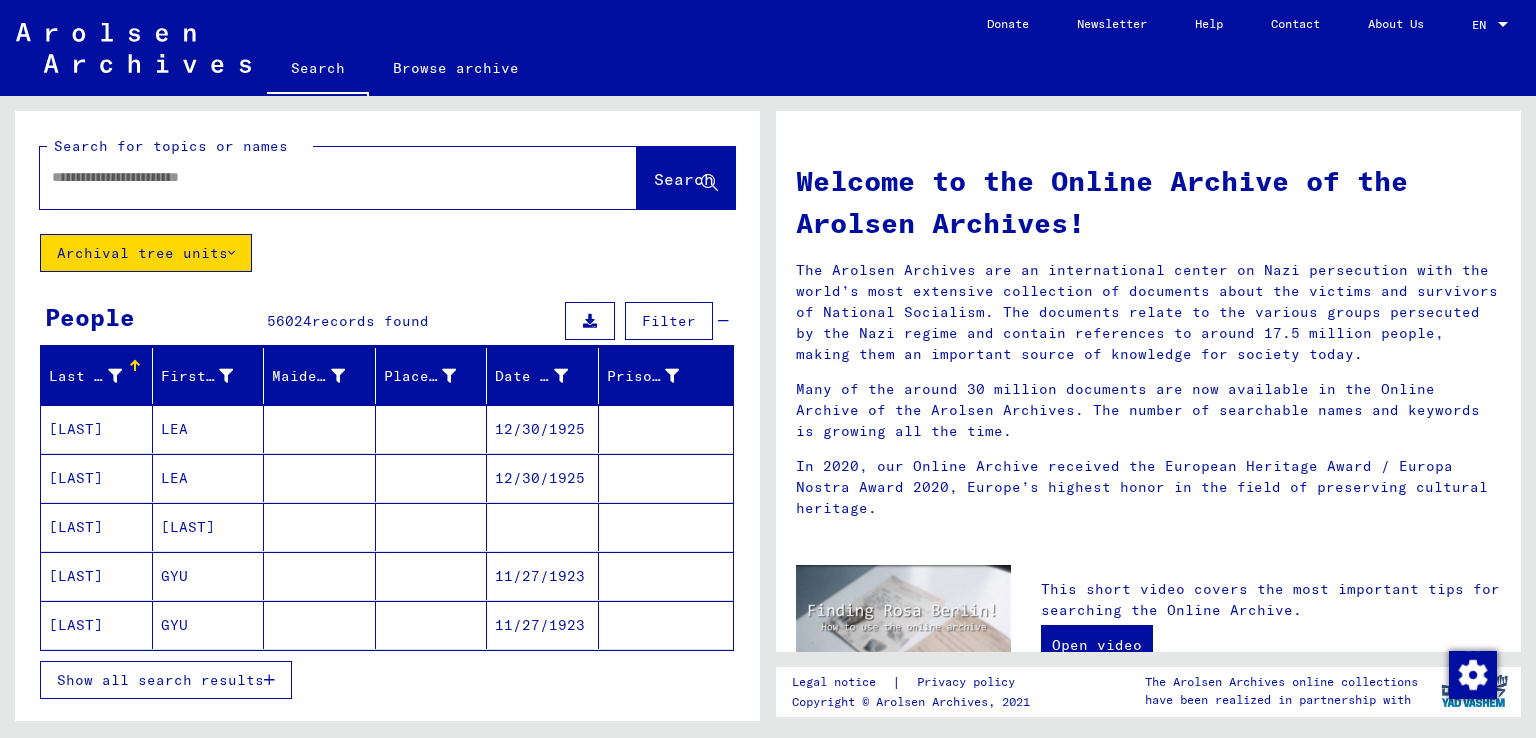 click at bounding box center [314, 177] 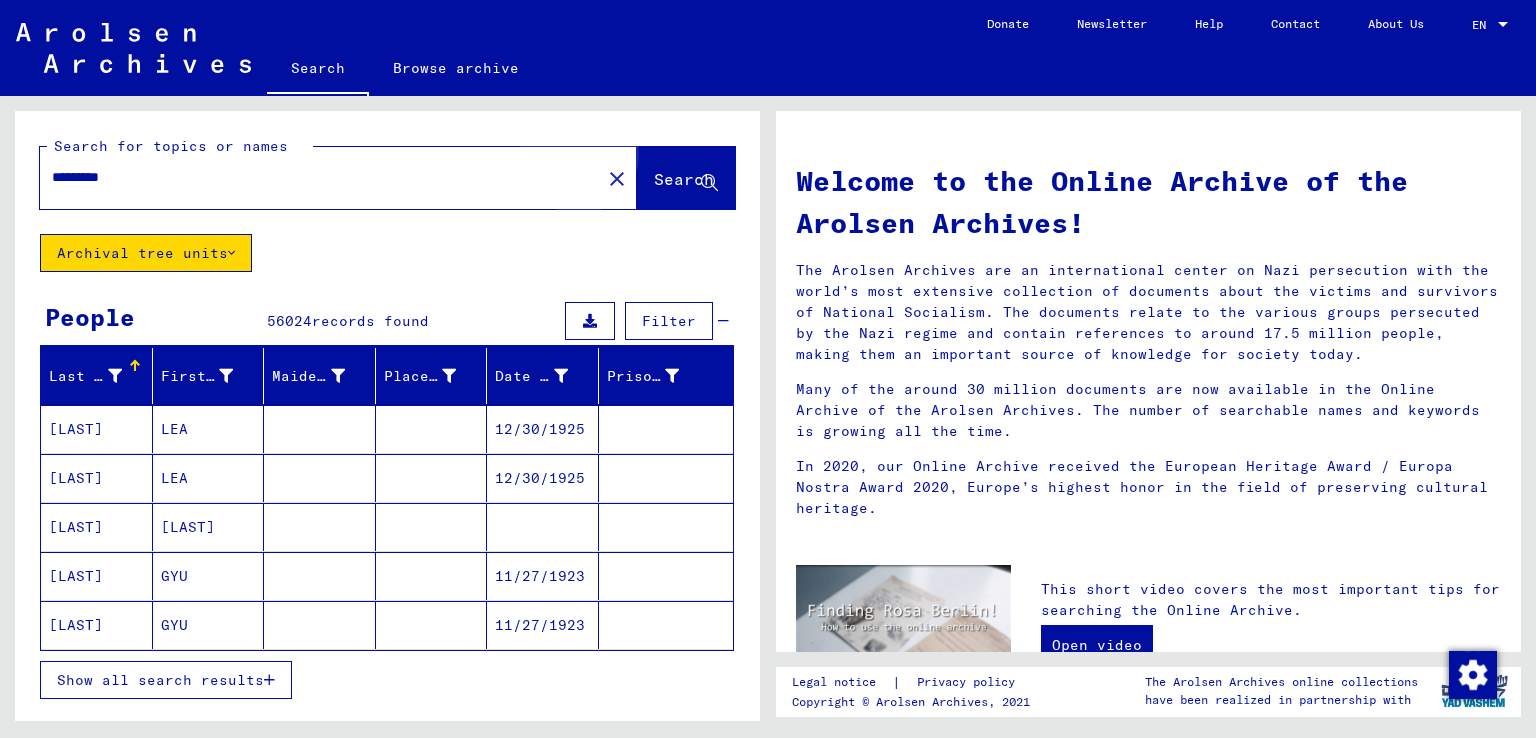 click on "Search" 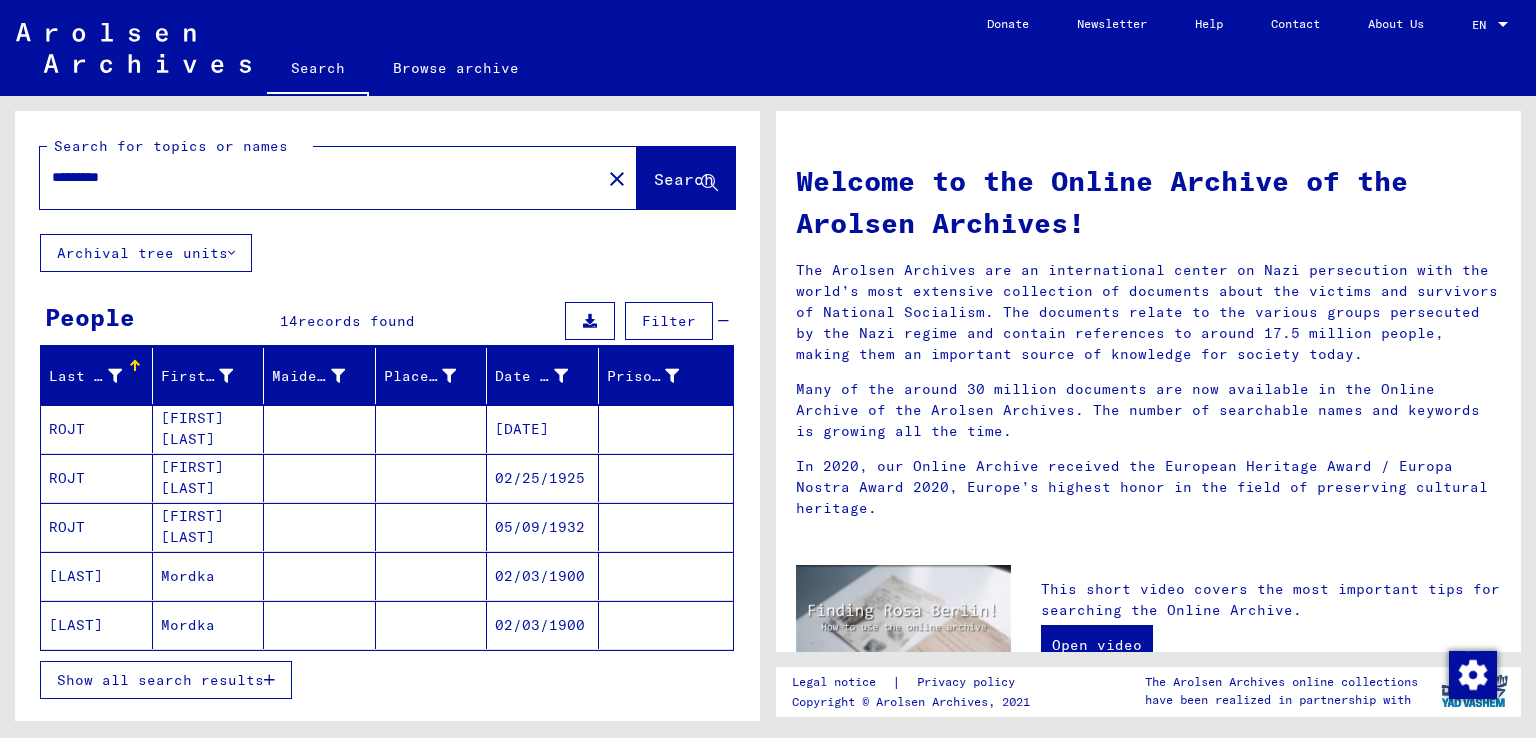 click on "Show all search results" at bounding box center (160, 680) 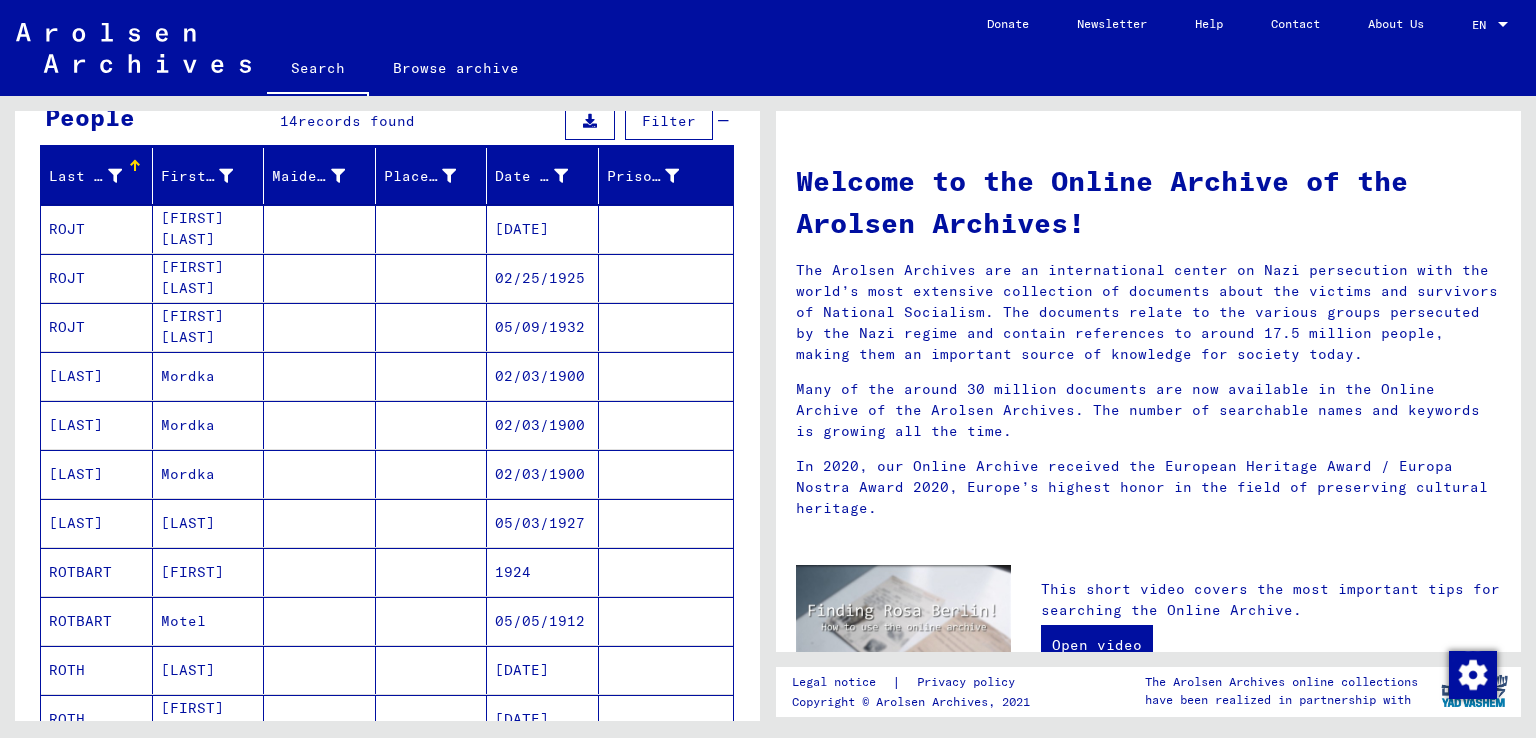 scroll, scrollTop: 300, scrollLeft: 0, axis: vertical 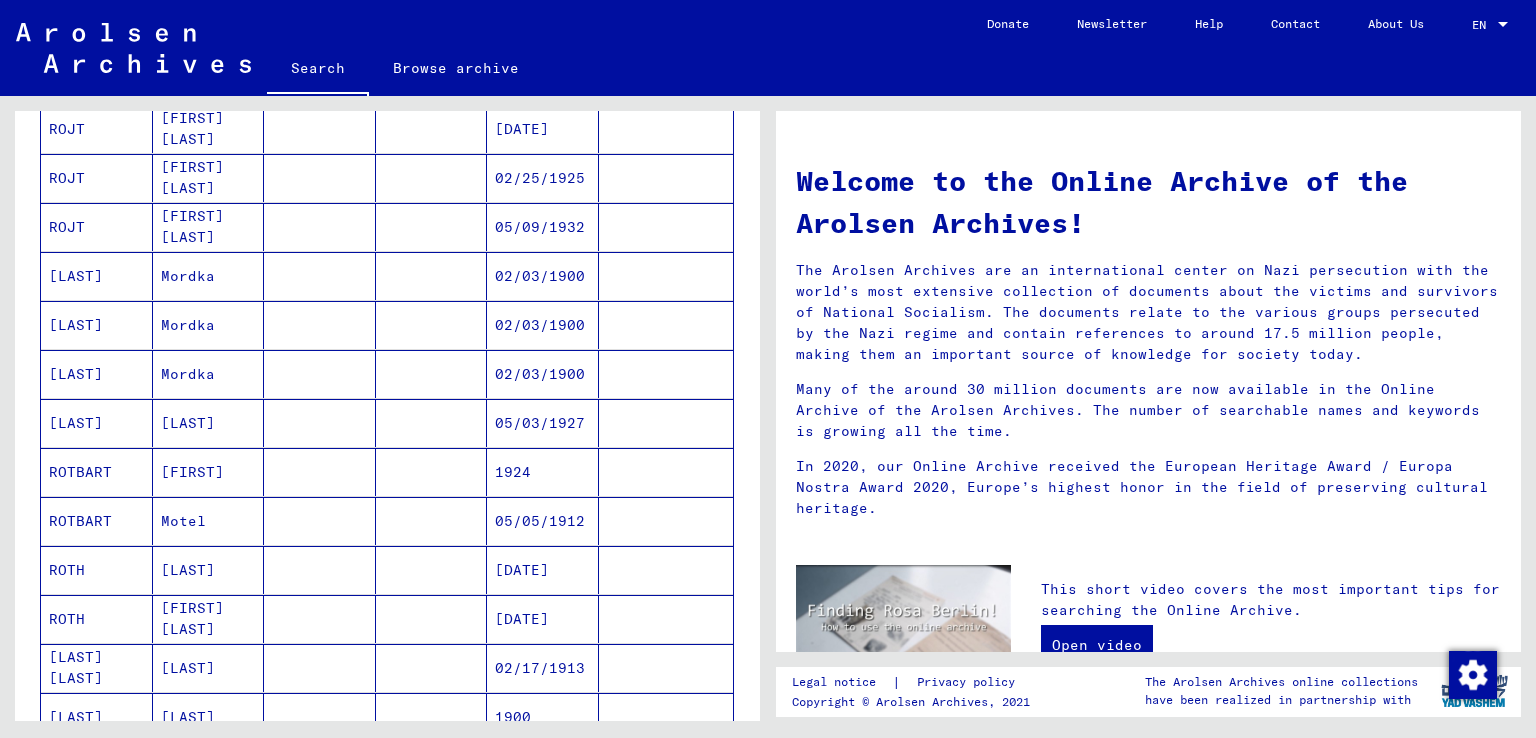 click on "ROTH" at bounding box center [97, 619] 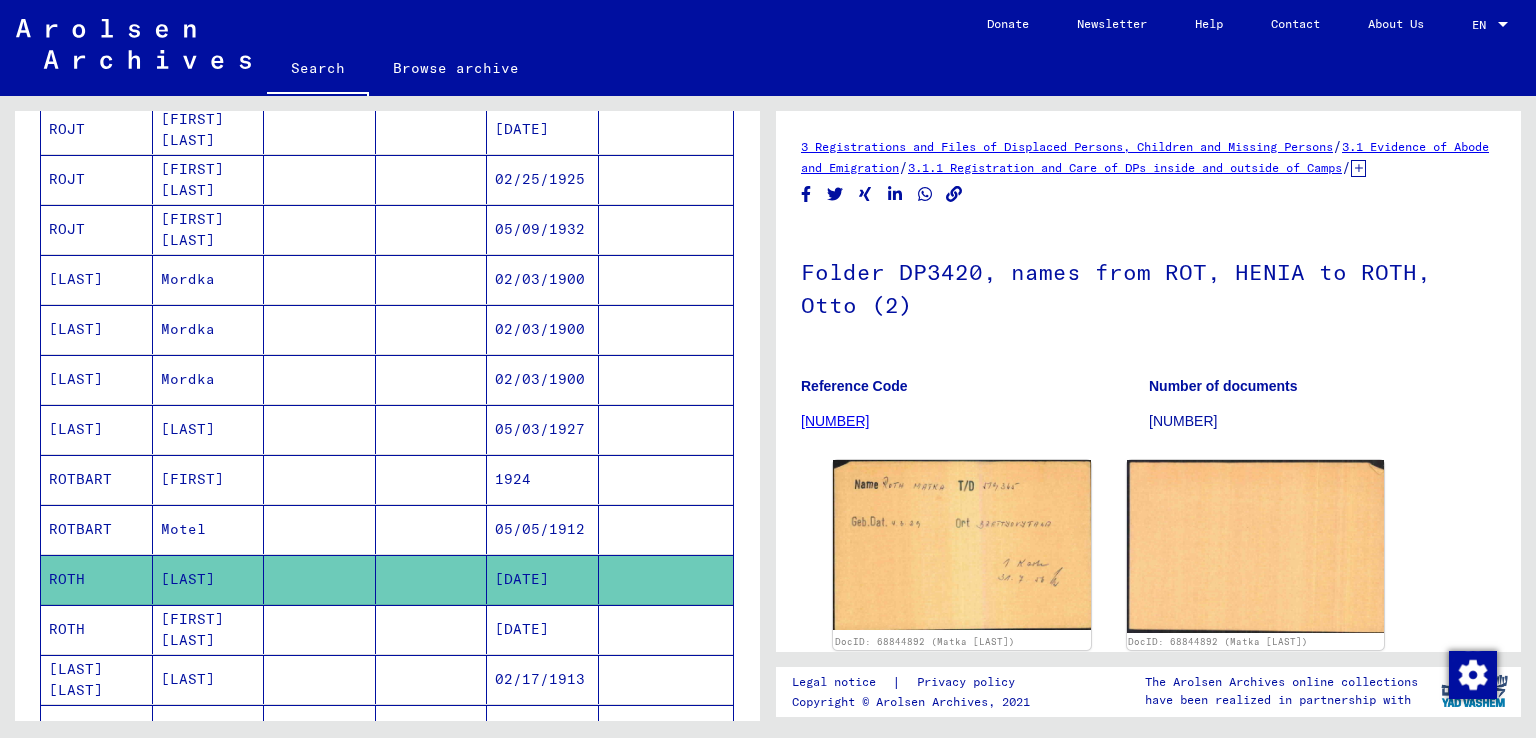 scroll, scrollTop: 300, scrollLeft: 0, axis: vertical 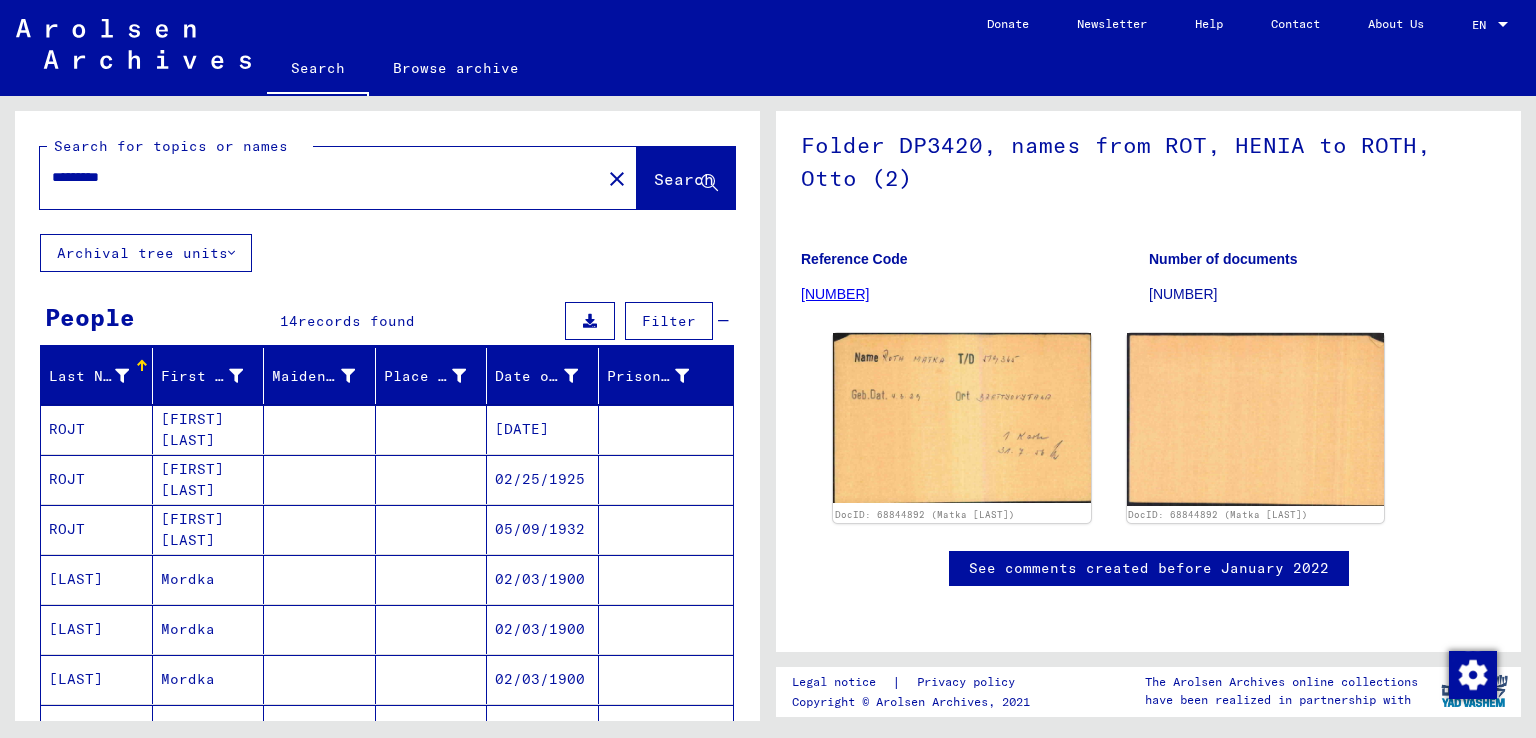 drag, startPoint x: 93, startPoint y: 178, endPoint x: 130, endPoint y: 176, distance: 37.054016 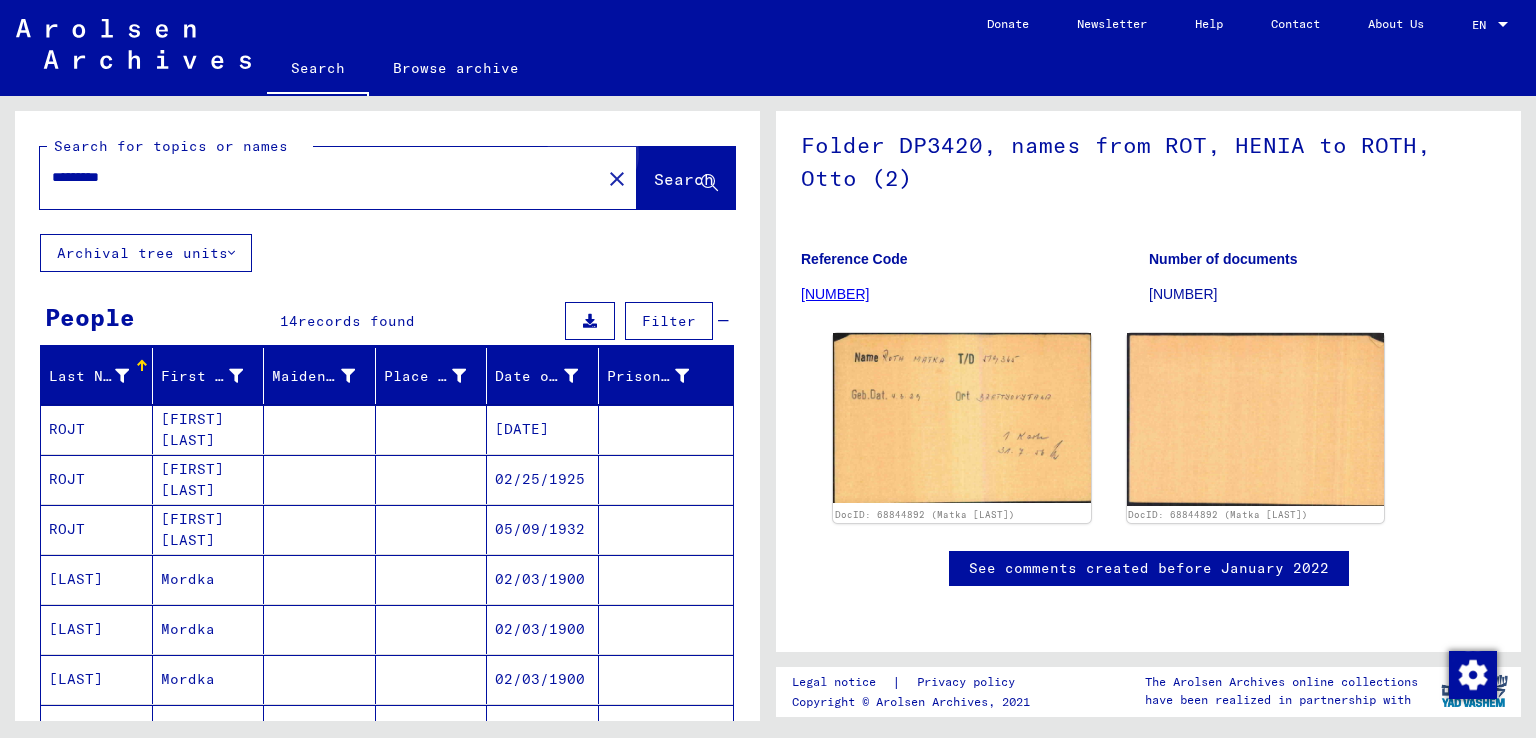 click on "Search" 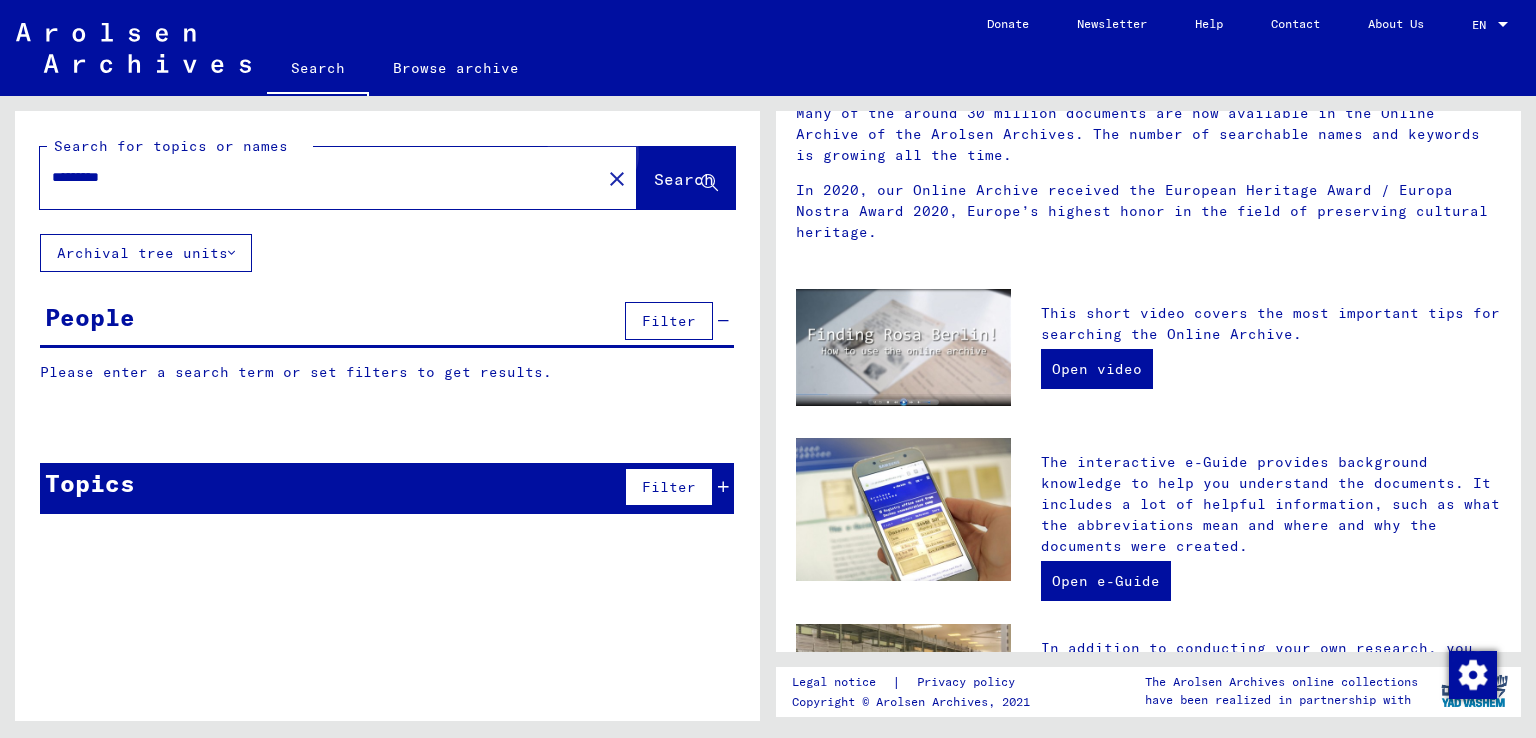 scroll, scrollTop: 0, scrollLeft: 0, axis: both 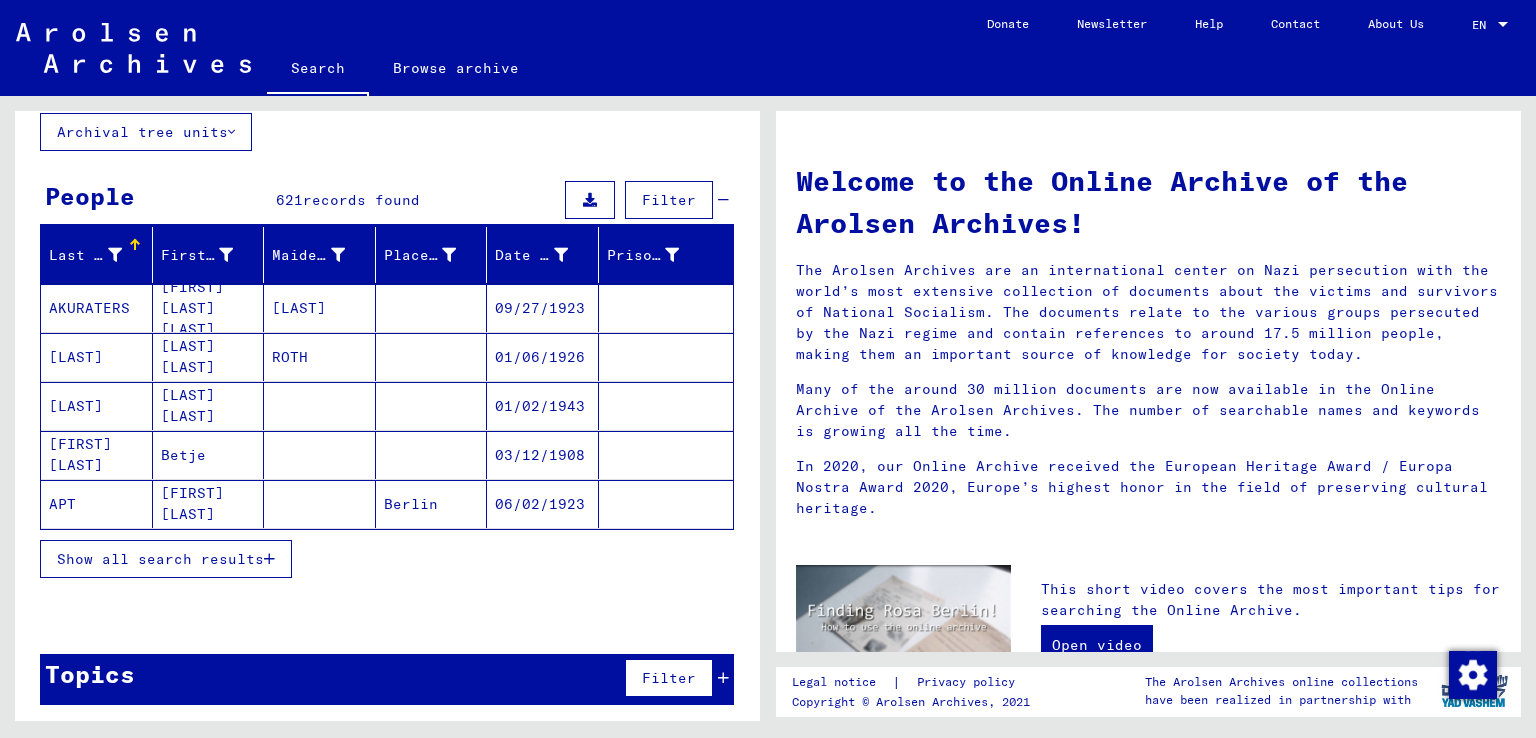 click on "Show all search results" at bounding box center [160, 559] 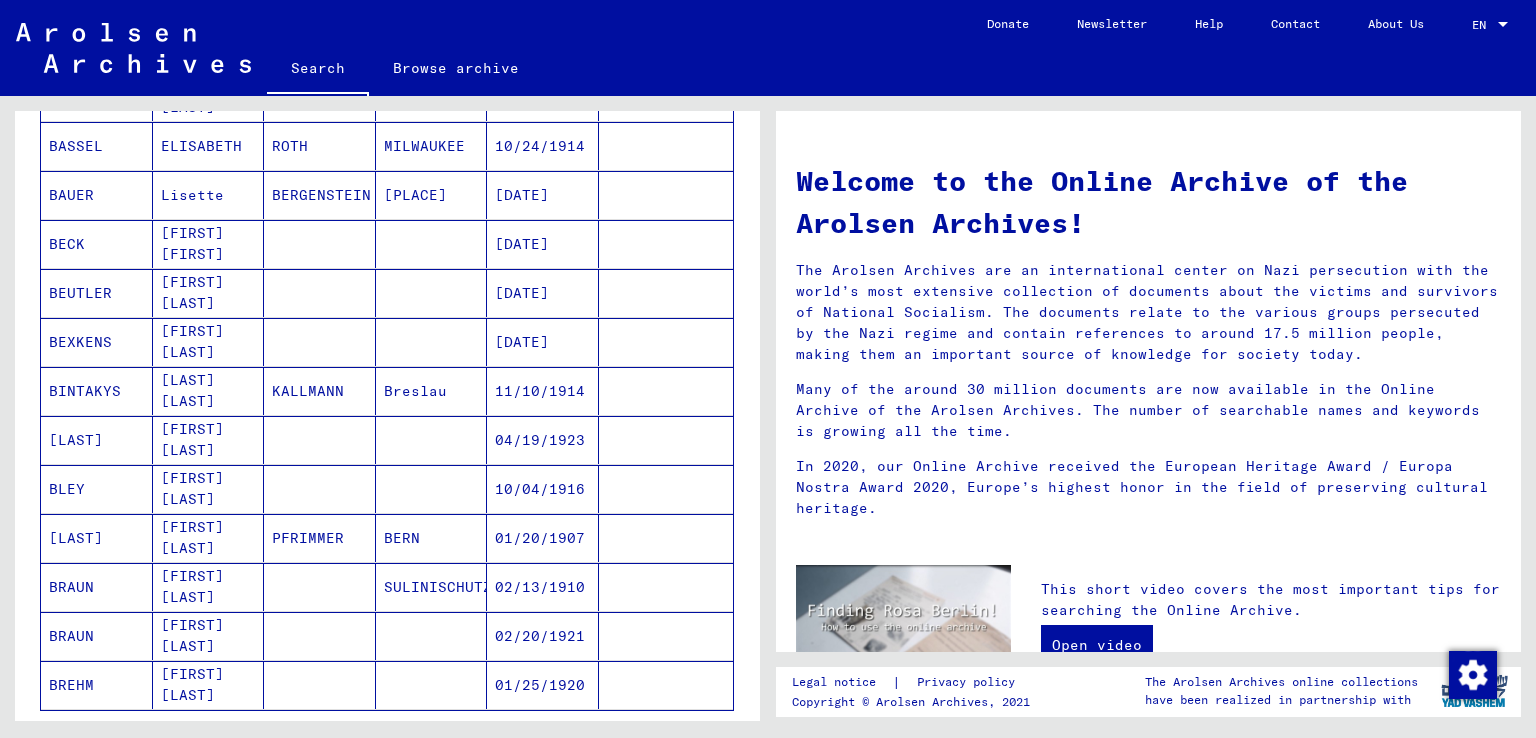 scroll, scrollTop: 921, scrollLeft: 0, axis: vertical 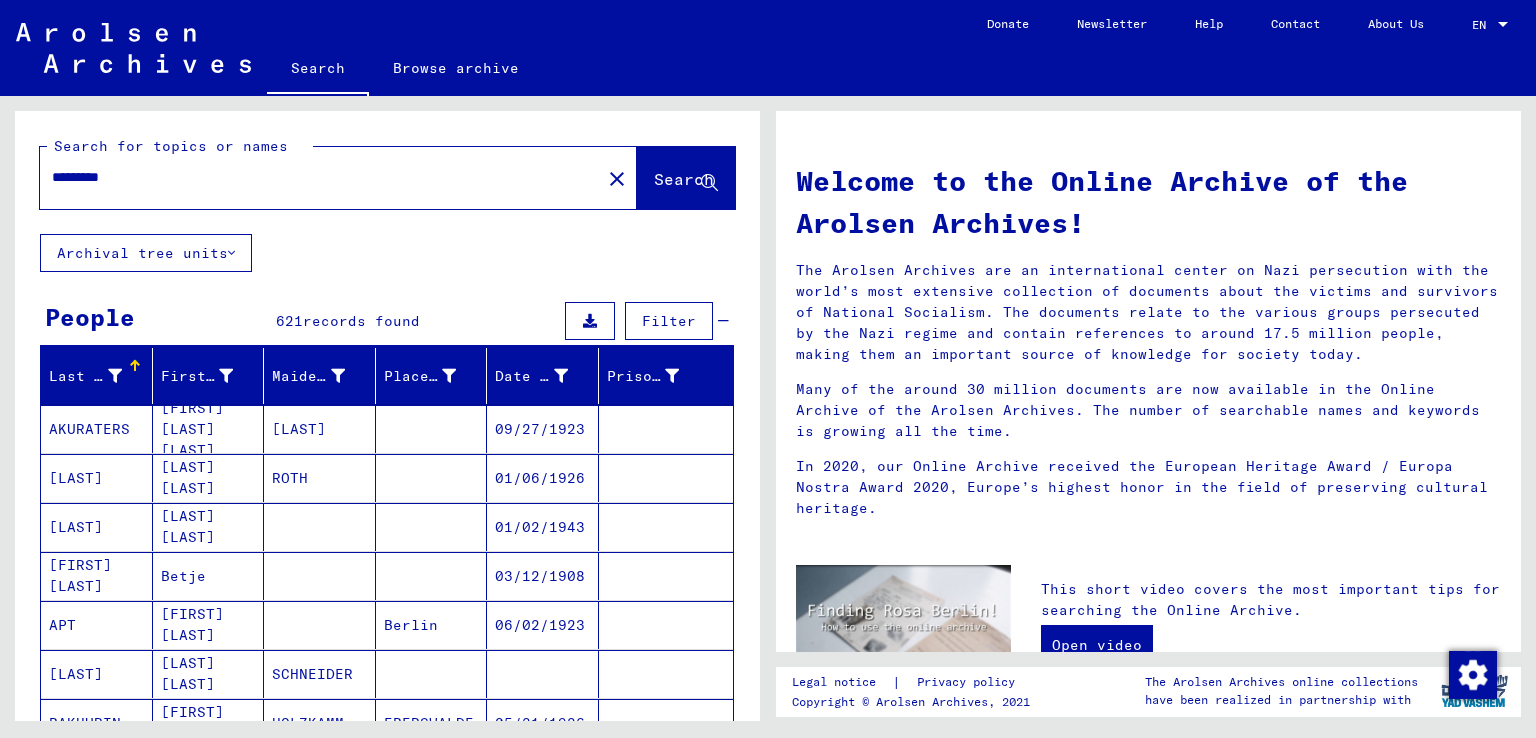 click on "*********" 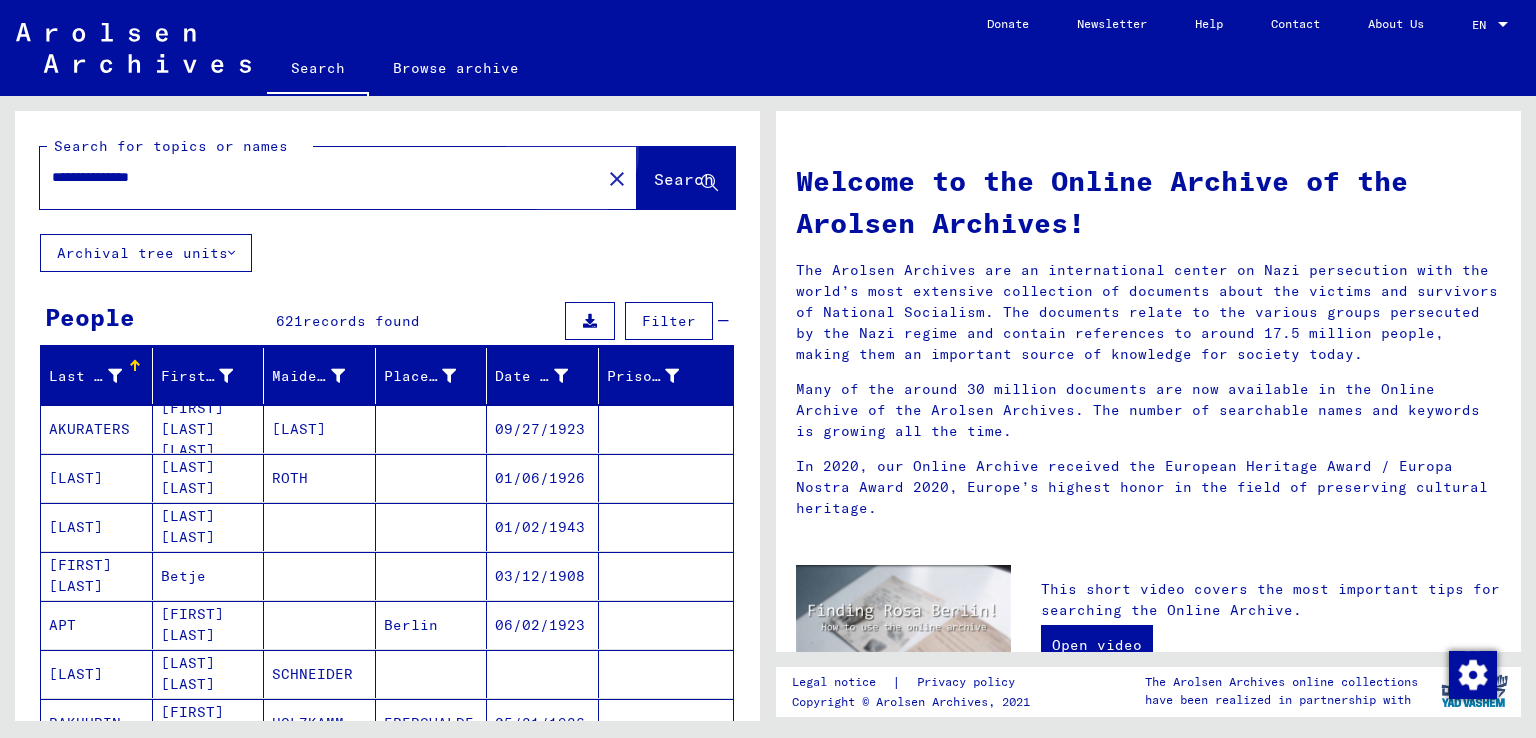 click on "Search" 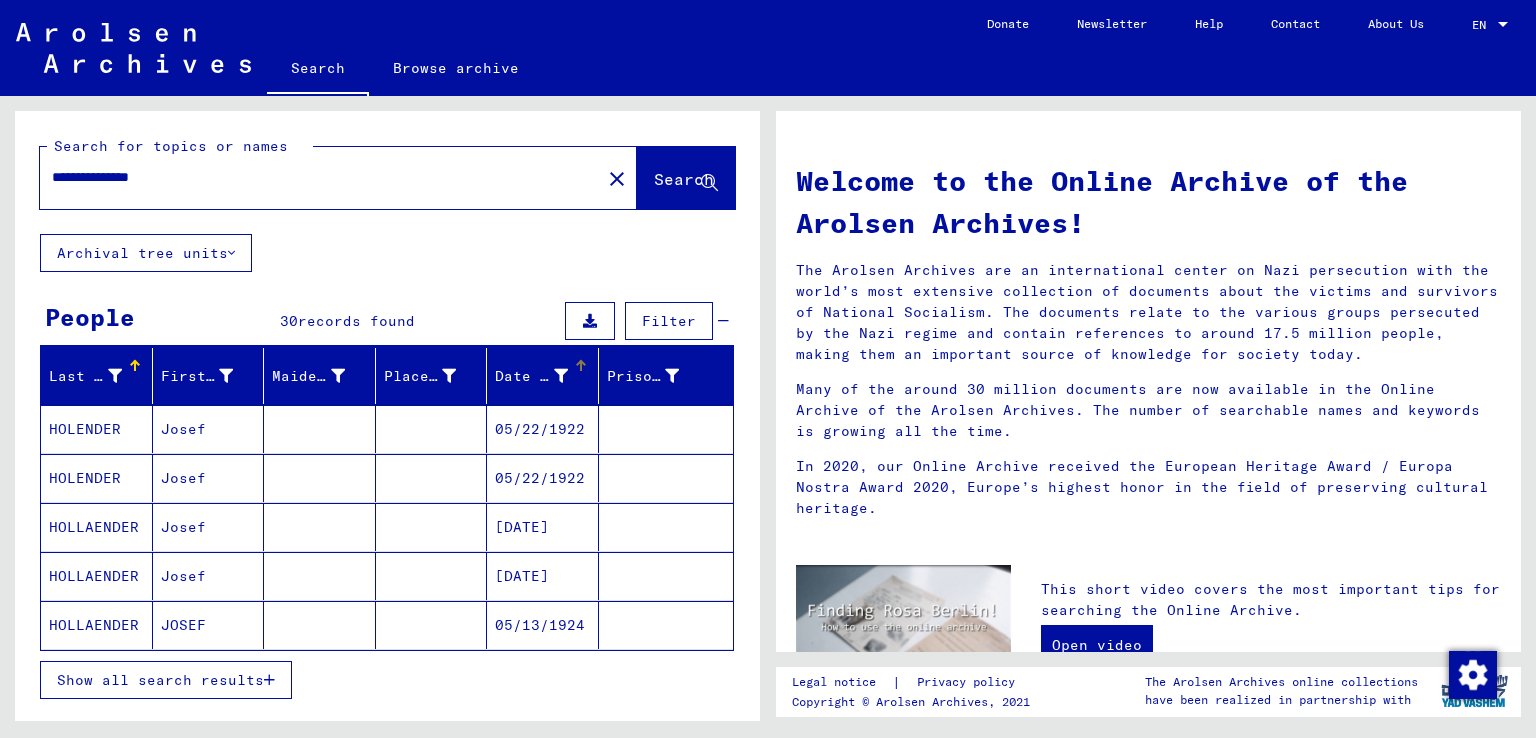 scroll, scrollTop: 100, scrollLeft: 0, axis: vertical 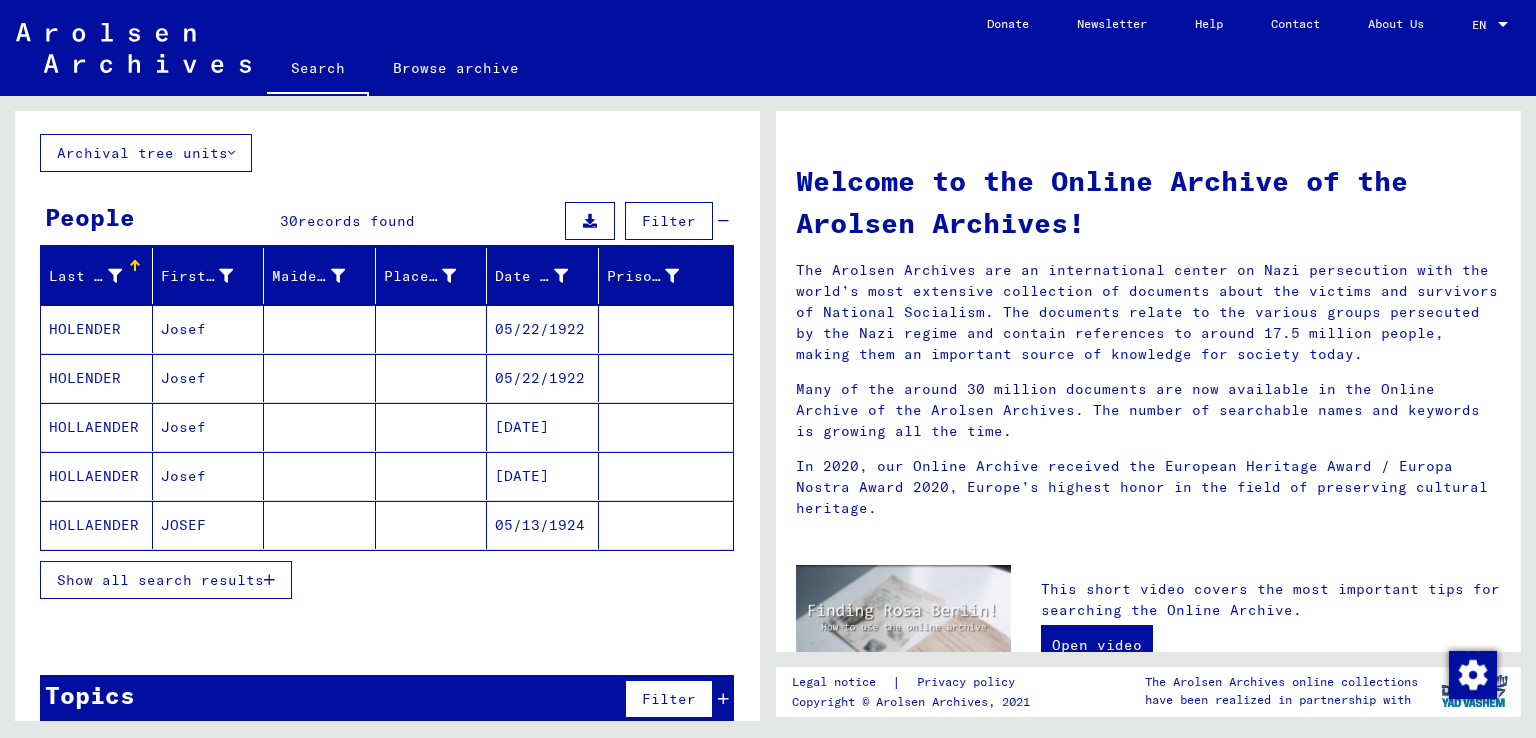 click on "Show all search results" at bounding box center [160, 580] 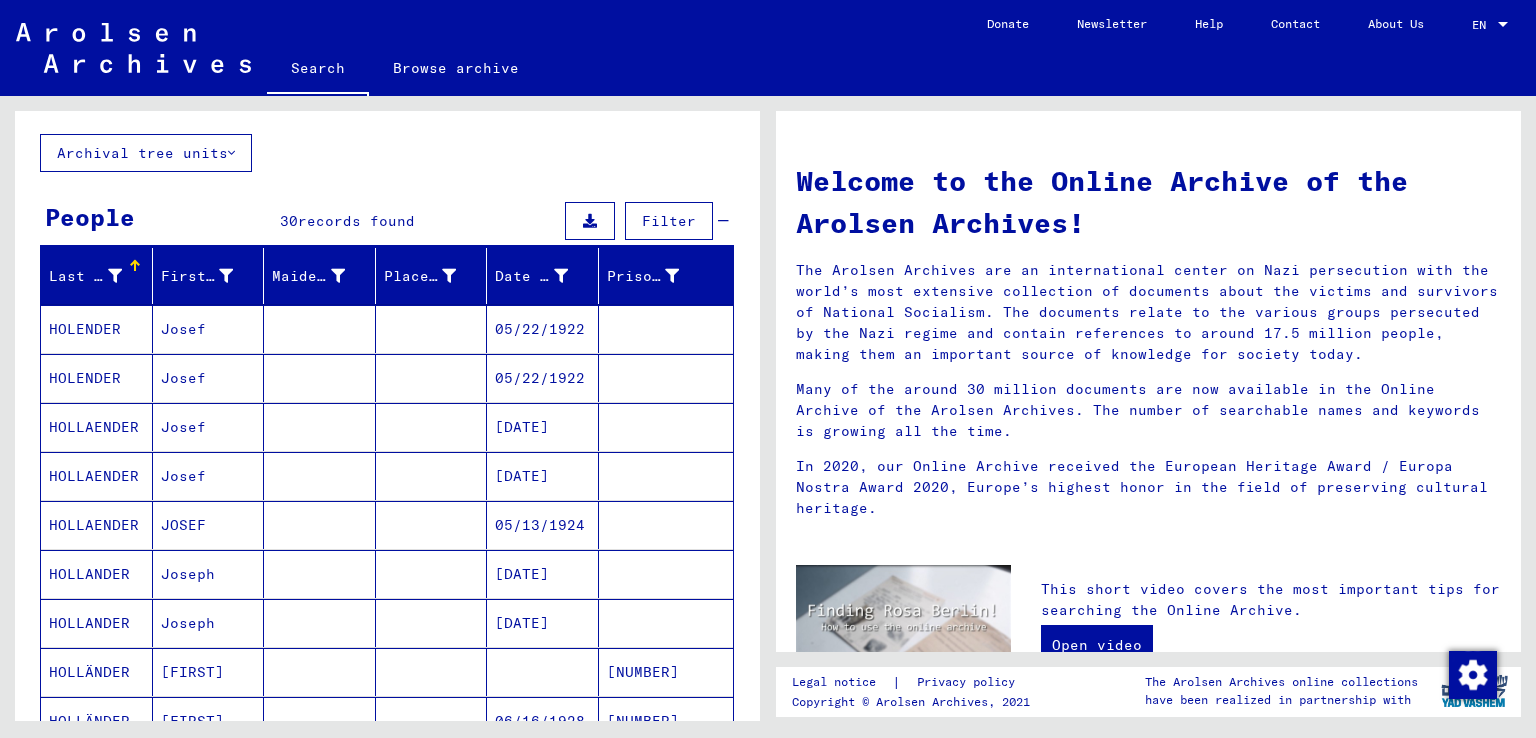 scroll, scrollTop: 400, scrollLeft: 0, axis: vertical 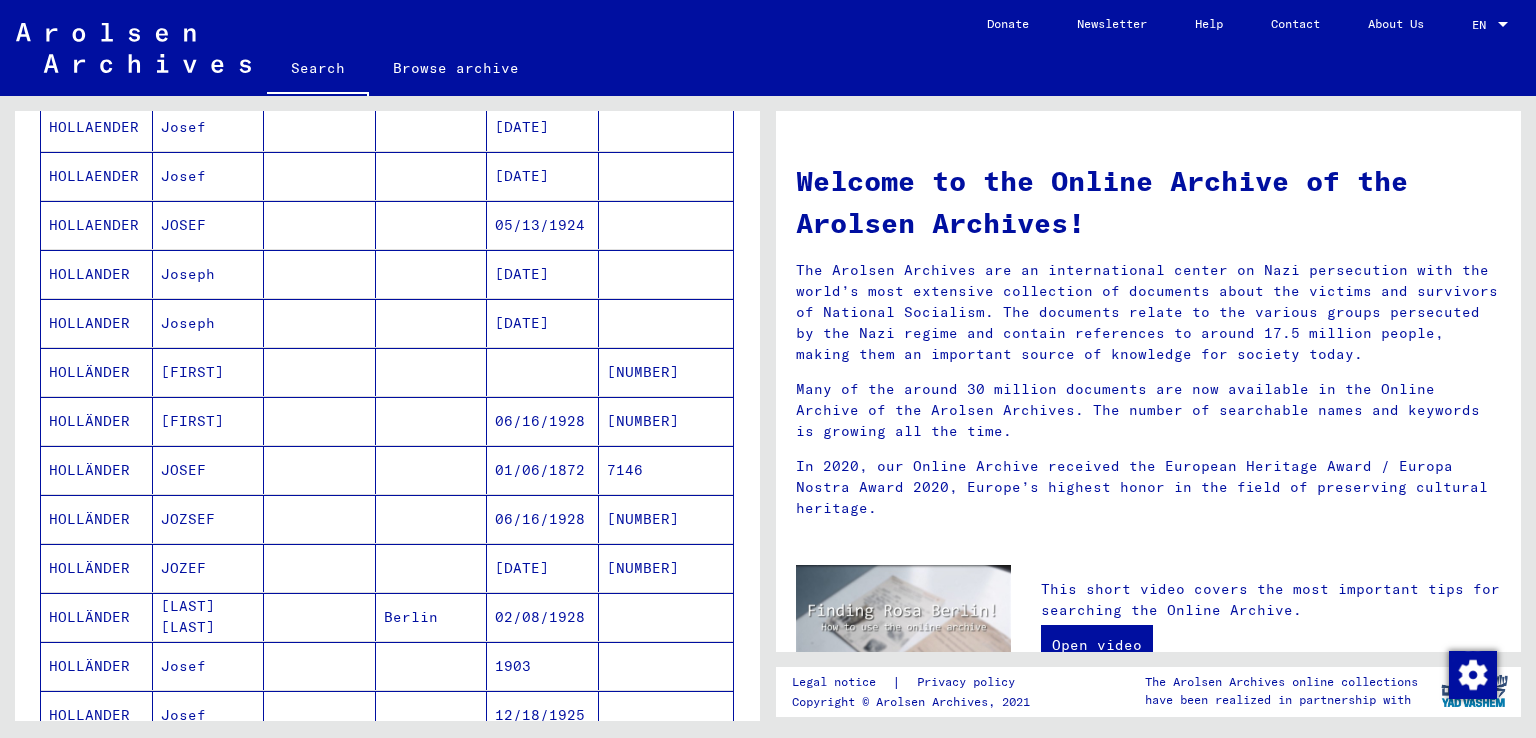 click on "[DATE]" at bounding box center [543, 323] 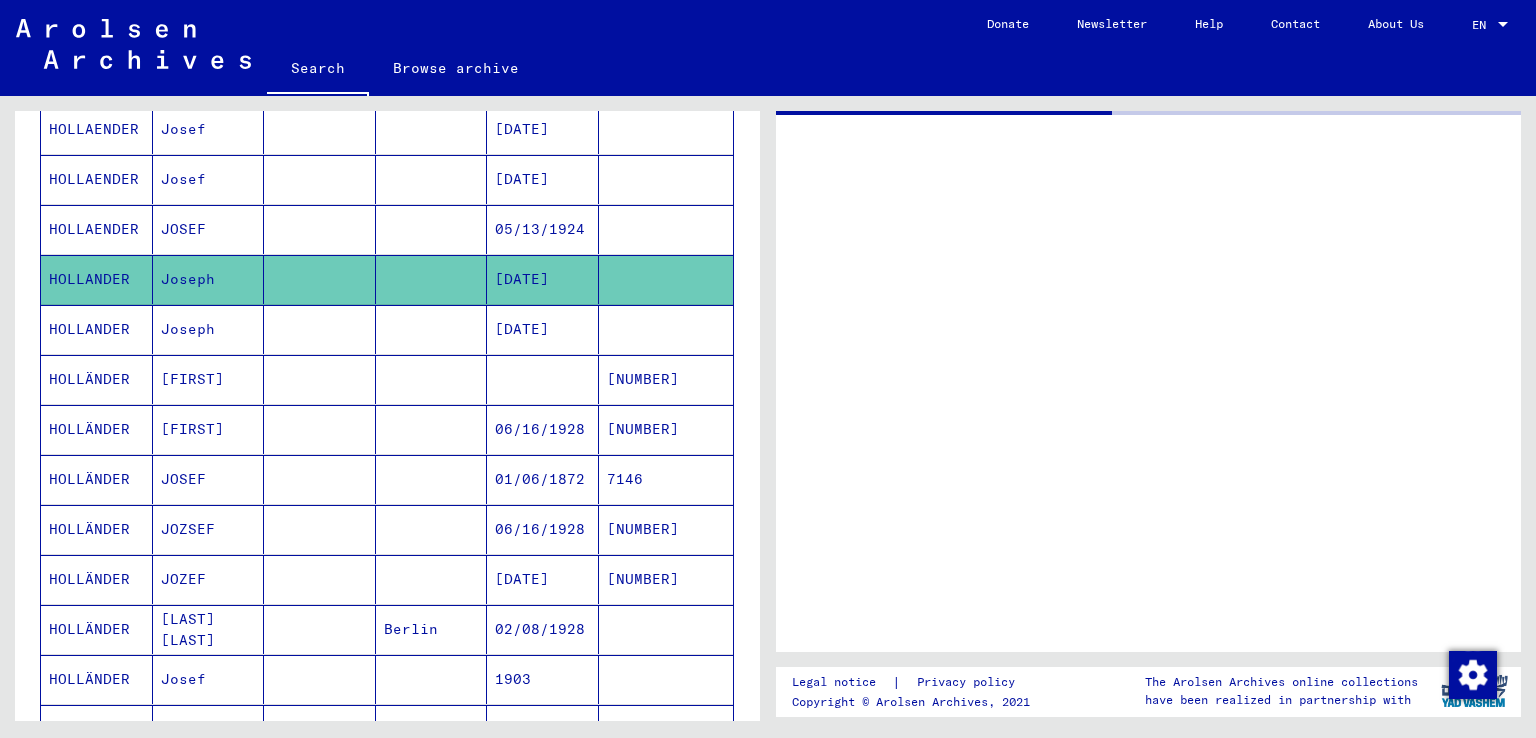 scroll, scrollTop: 402, scrollLeft: 0, axis: vertical 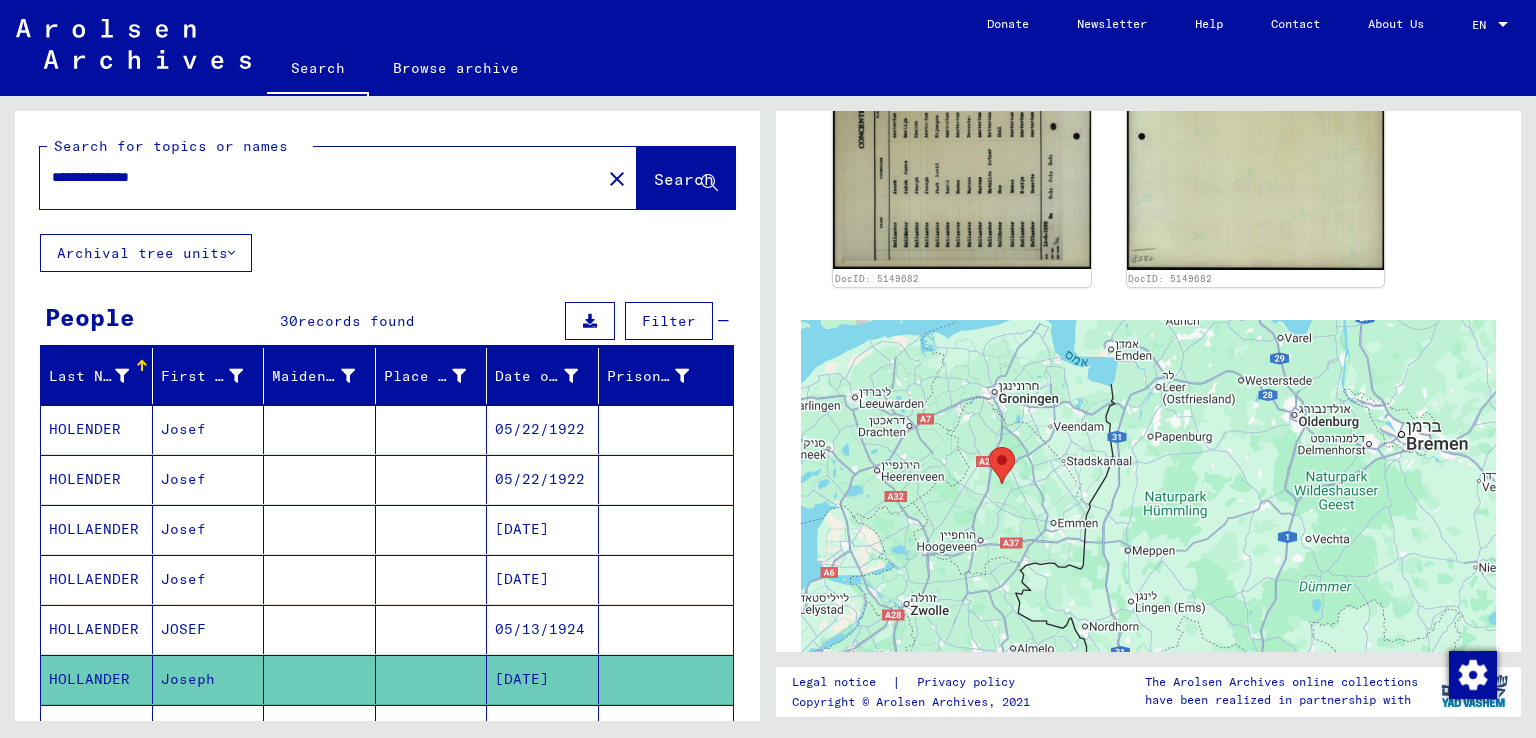 drag, startPoint x: 136, startPoint y: 179, endPoint x: 198, endPoint y: 181, distance: 62.03225 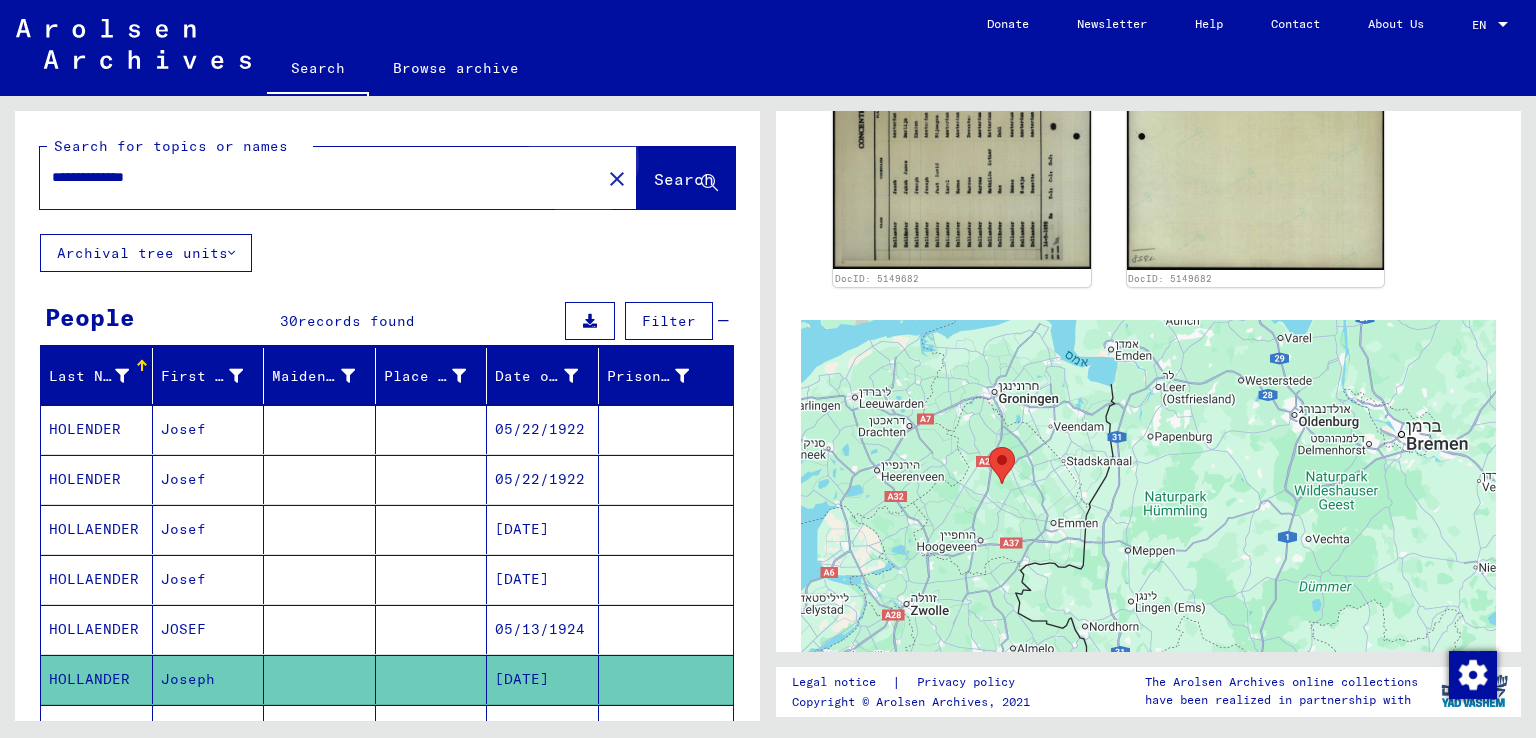 click on "Search" 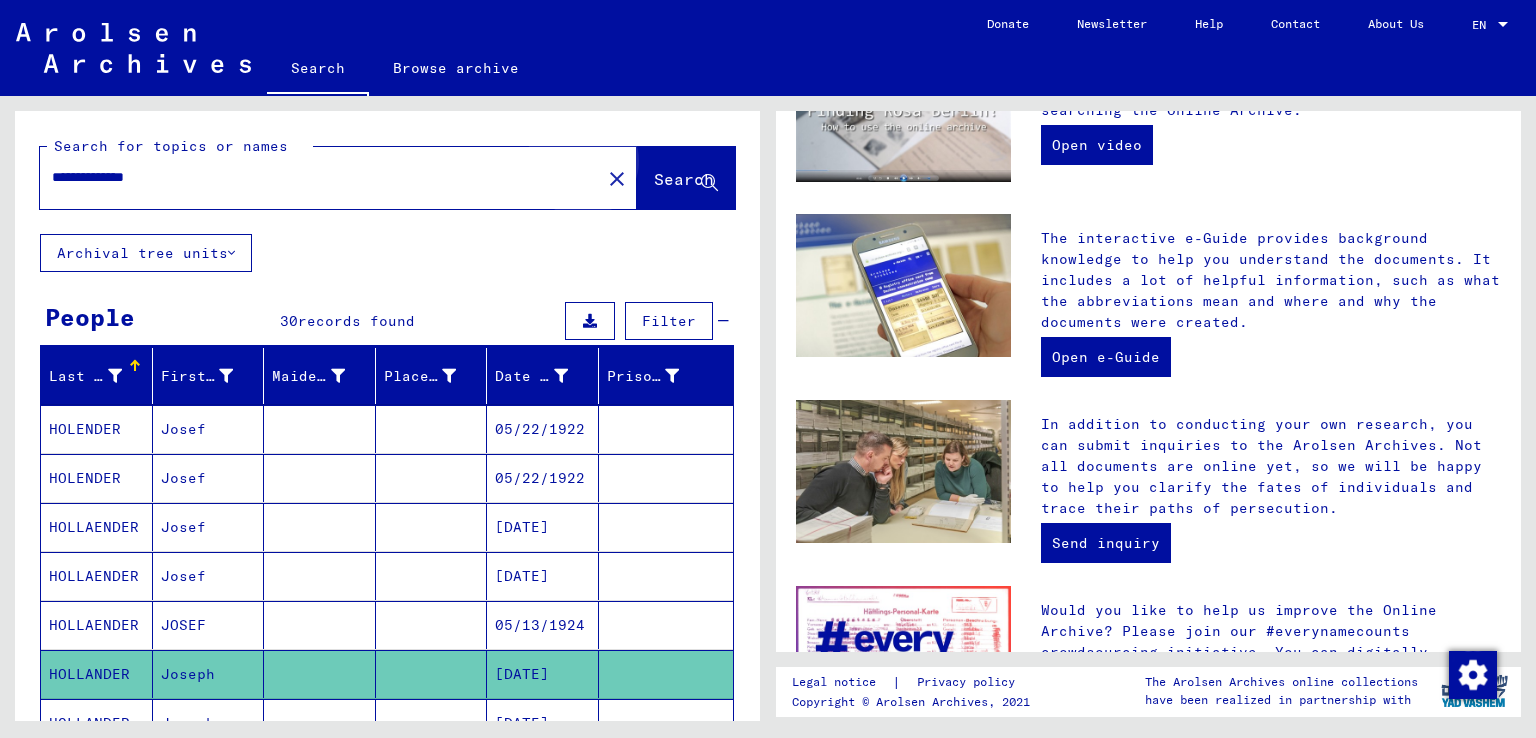 scroll, scrollTop: 0, scrollLeft: 0, axis: both 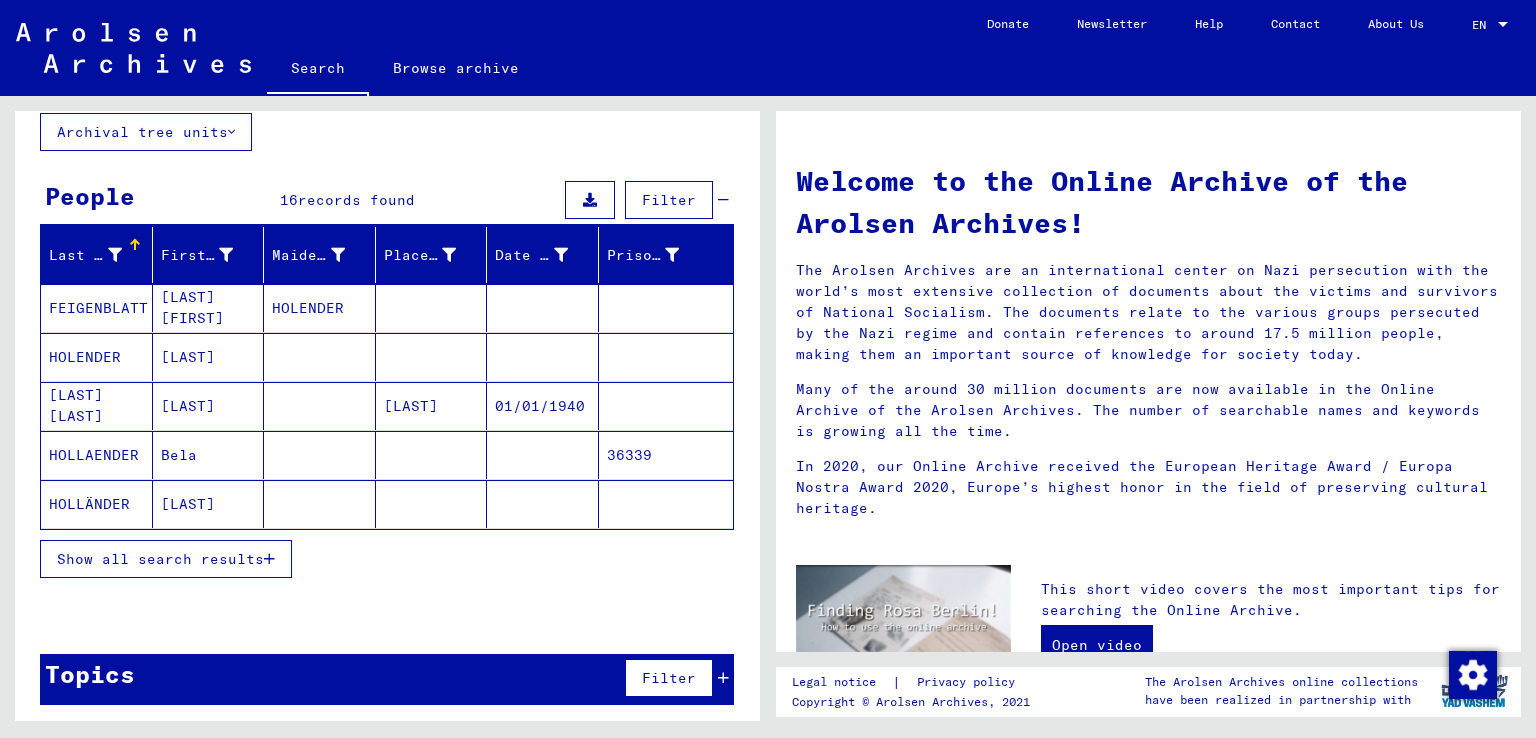 click on "Show all search results" at bounding box center [160, 559] 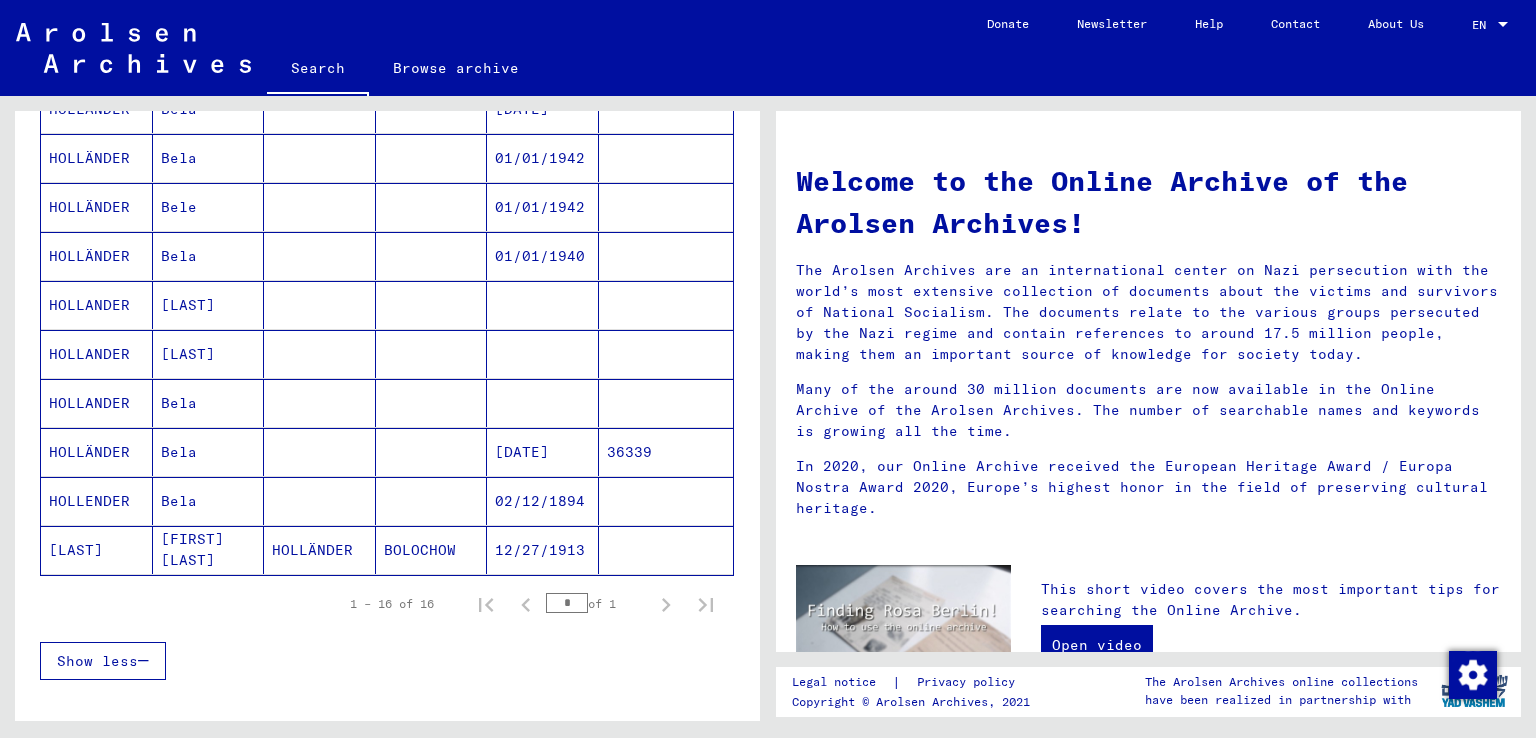 scroll, scrollTop: 614, scrollLeft: 0, axis: vertical 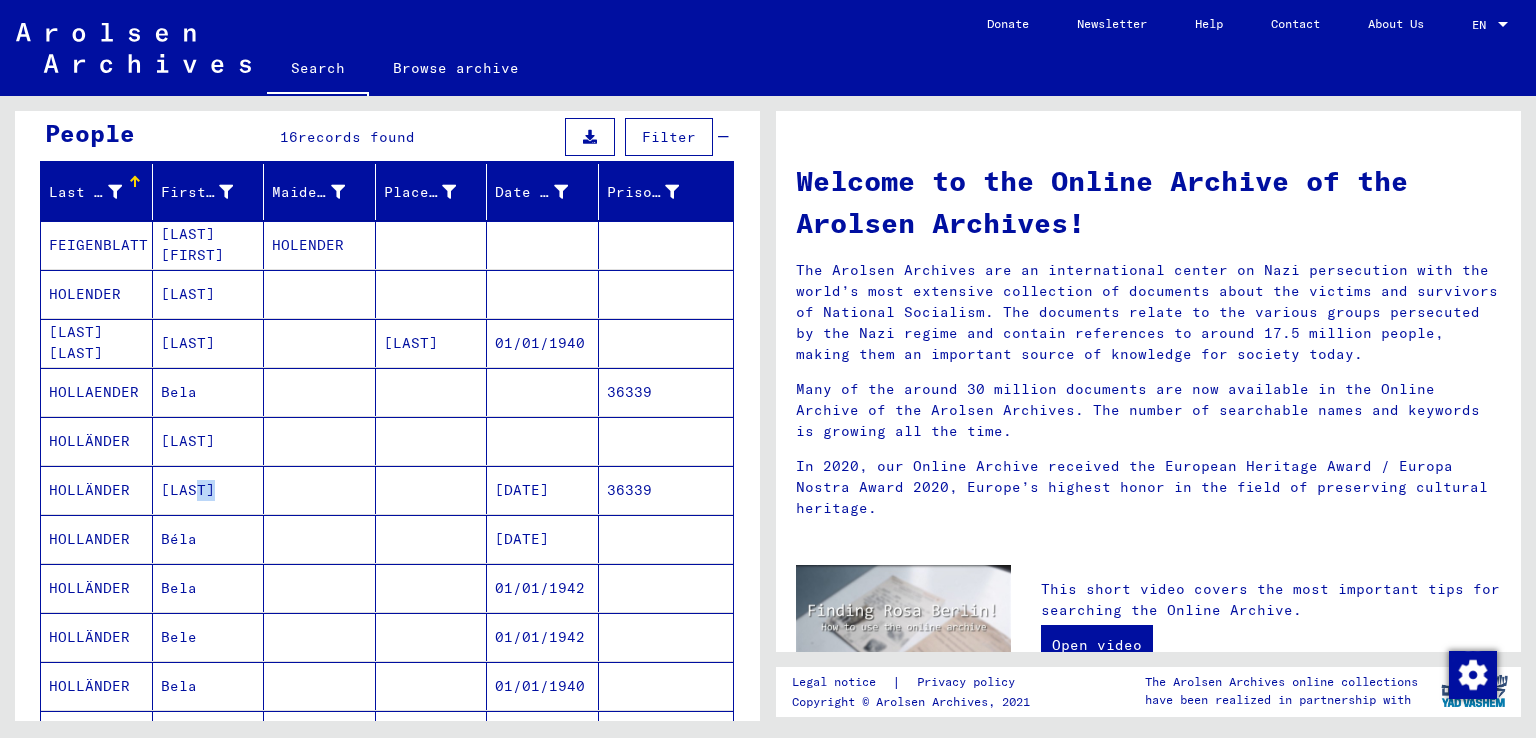 drag, startPoint x: 185, startPoint y: 487, endPoint x: 451, endPoint y: 506, distance: 266.6777 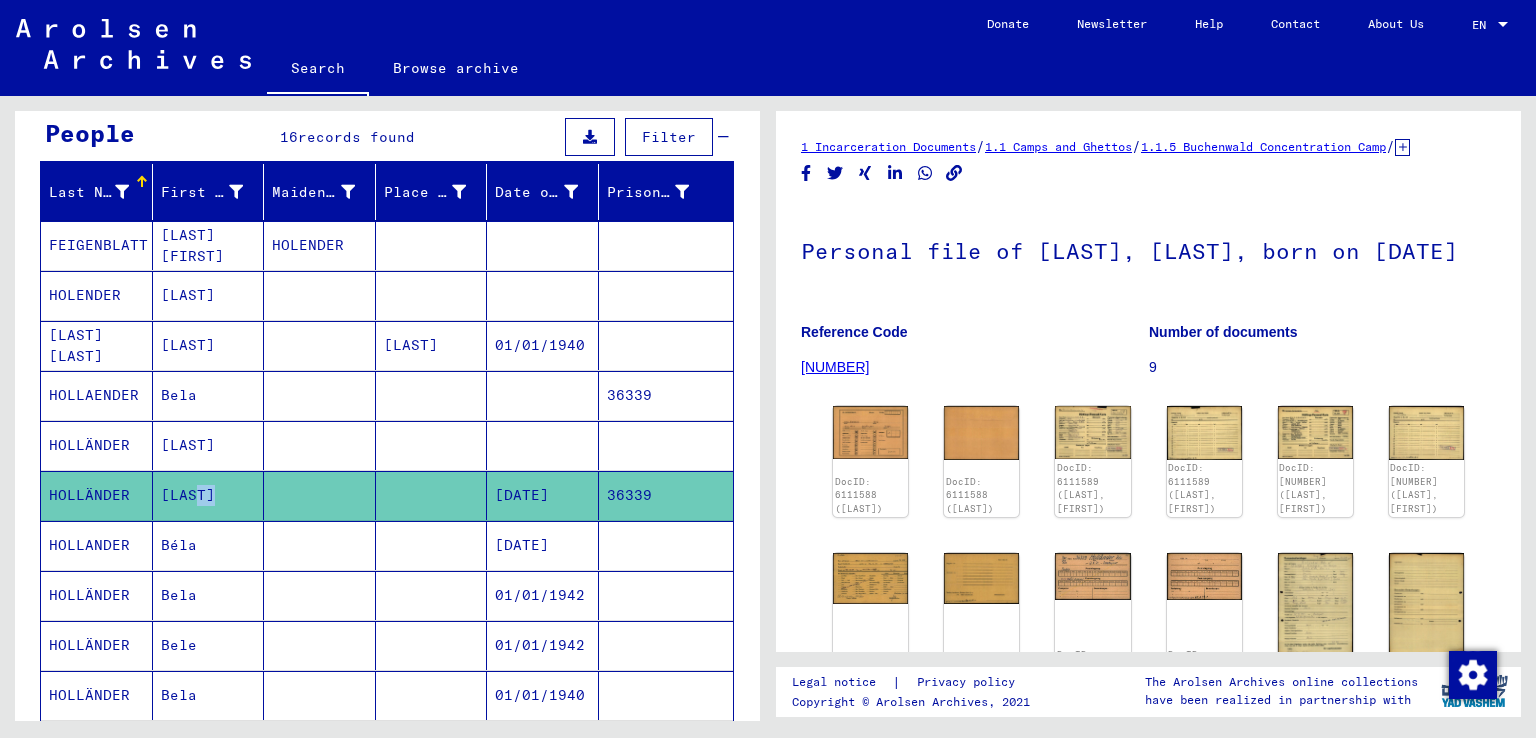 scroll, scrollTop: 0, scrollLeft: 0, axis: both 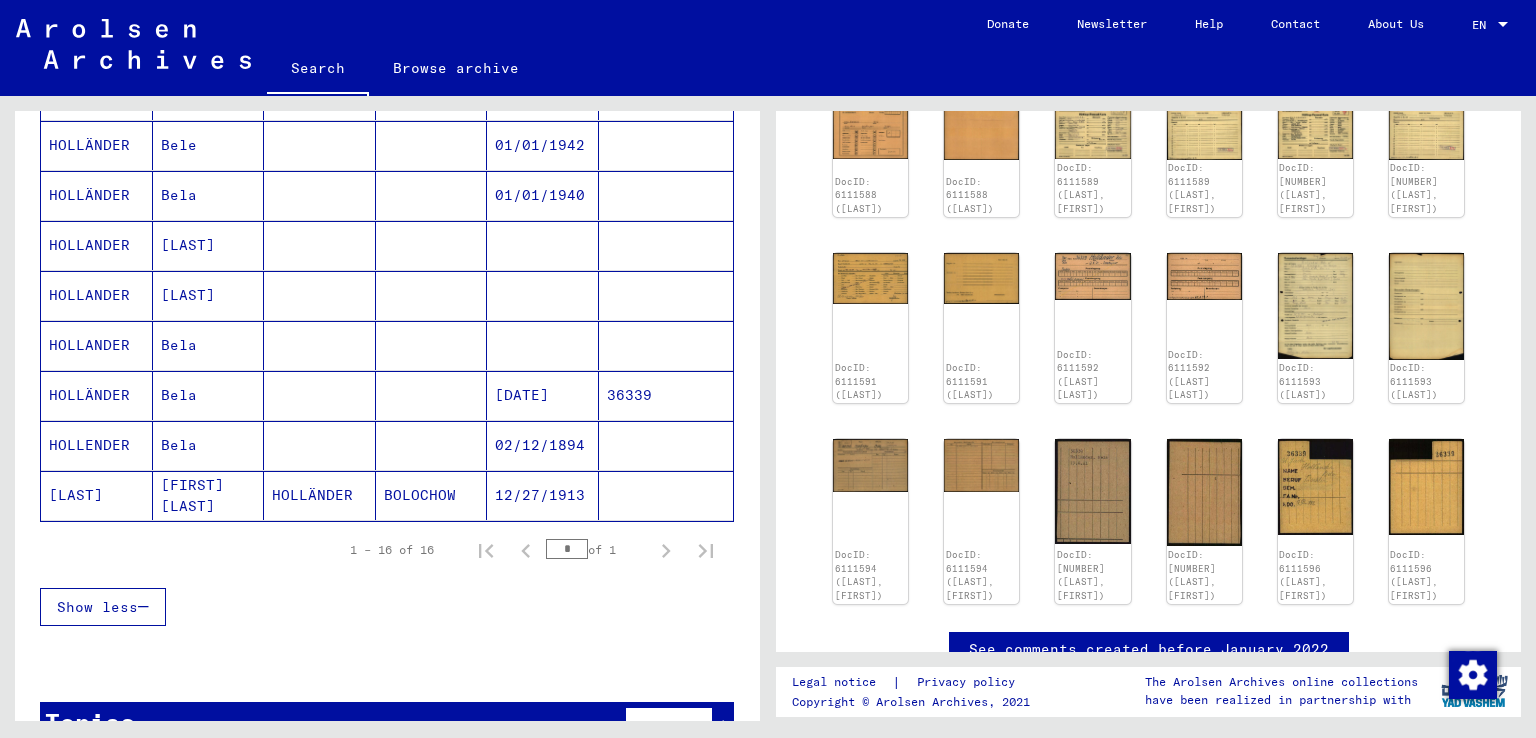 click at bounding box center (432, 395) 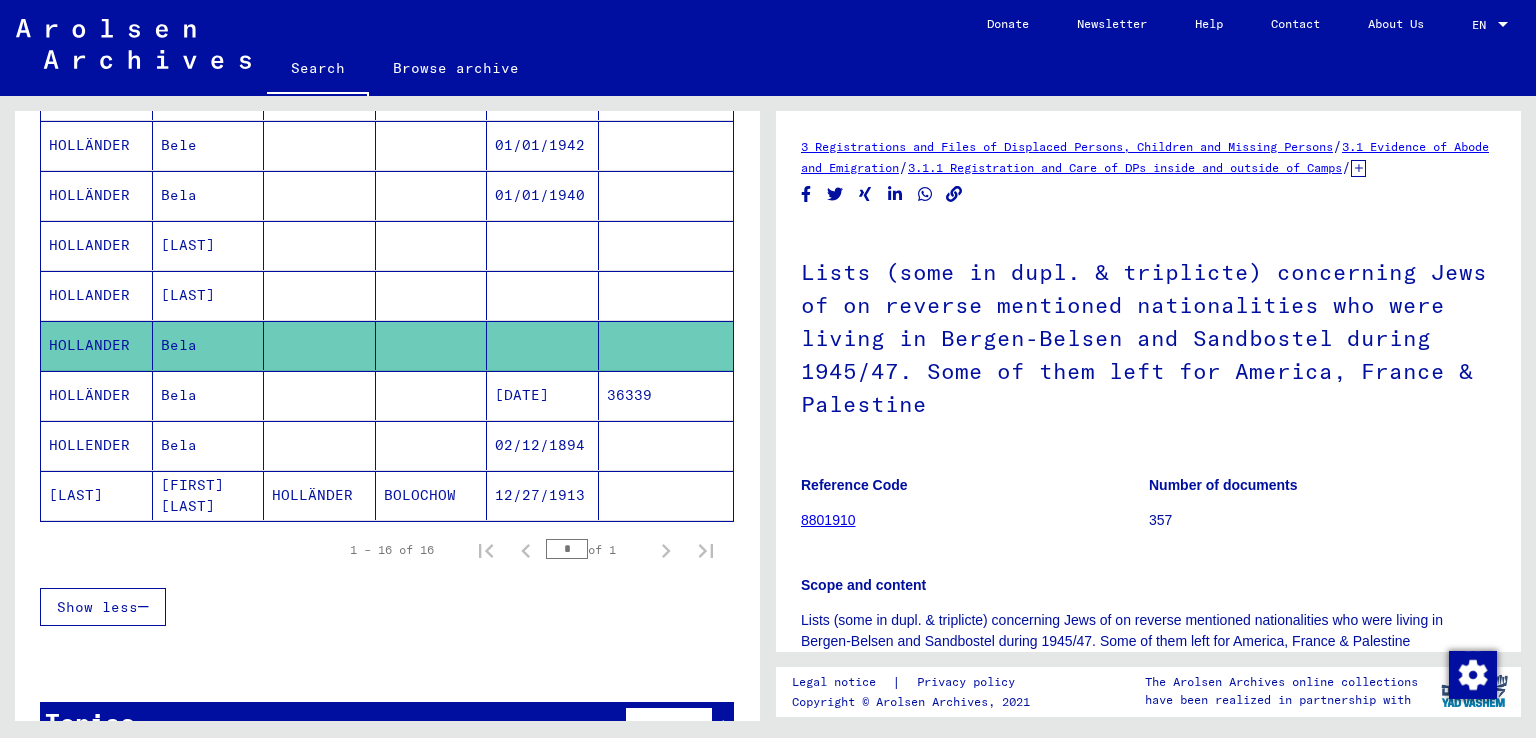 scroll, scrollTop: 0, scrollLeft: 0, axis: both 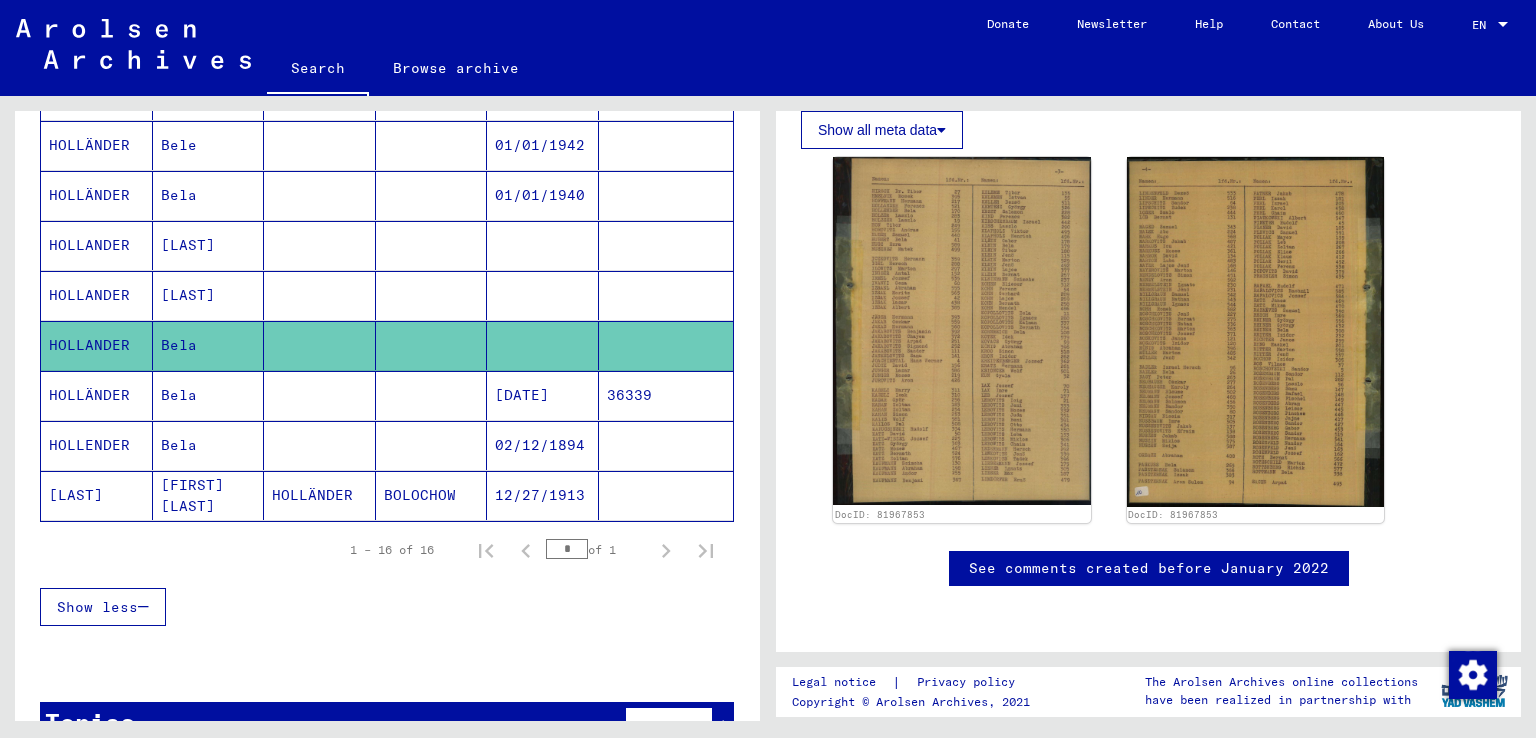 click on "[LAST]" at bounding box center (209, 345) 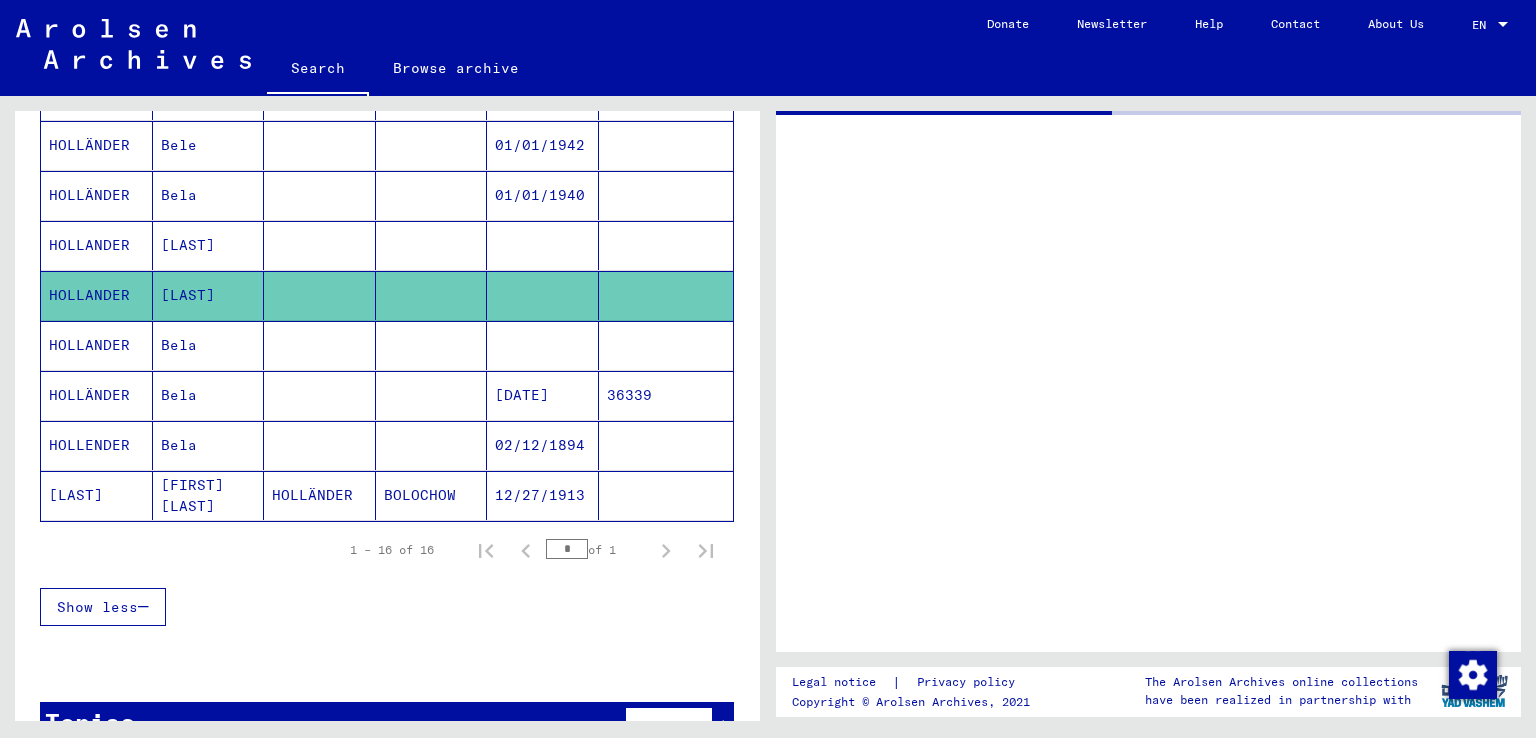 scroll, scrollTop: 0, scrollLeft: 0, axis: both 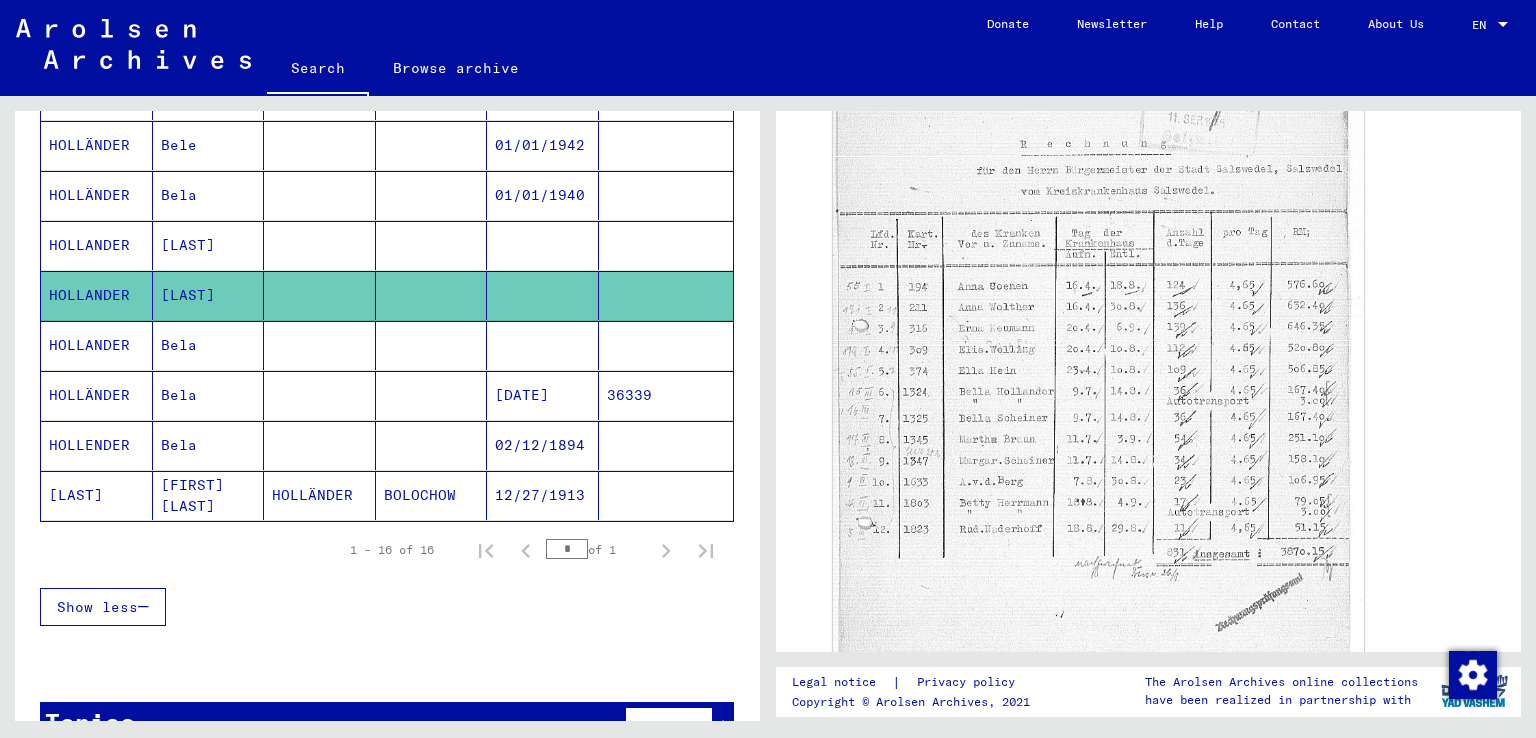 click on "[LAST]" at bounding box center [209, 295] 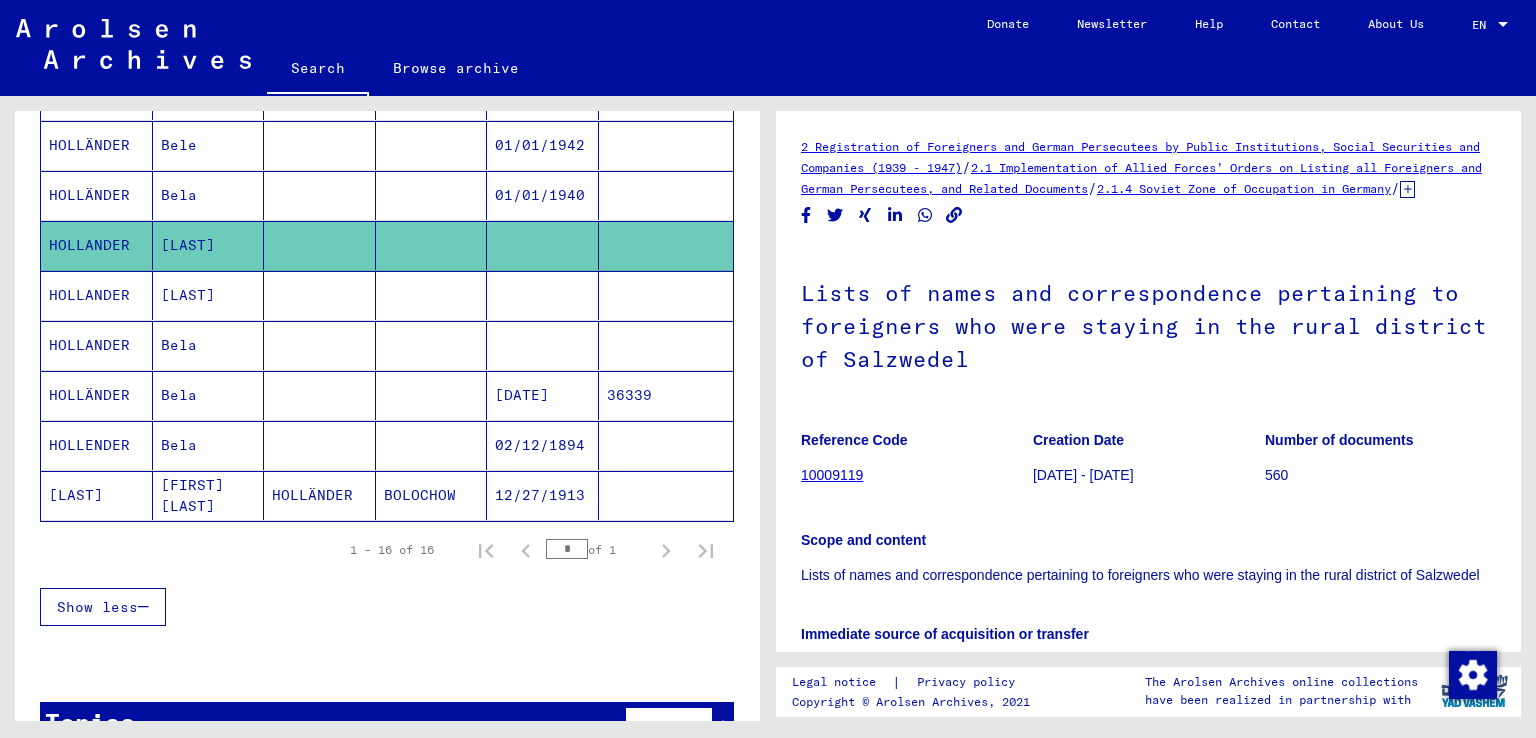scroll, scrollTop: 0, scrollLeft: 0, axis: both 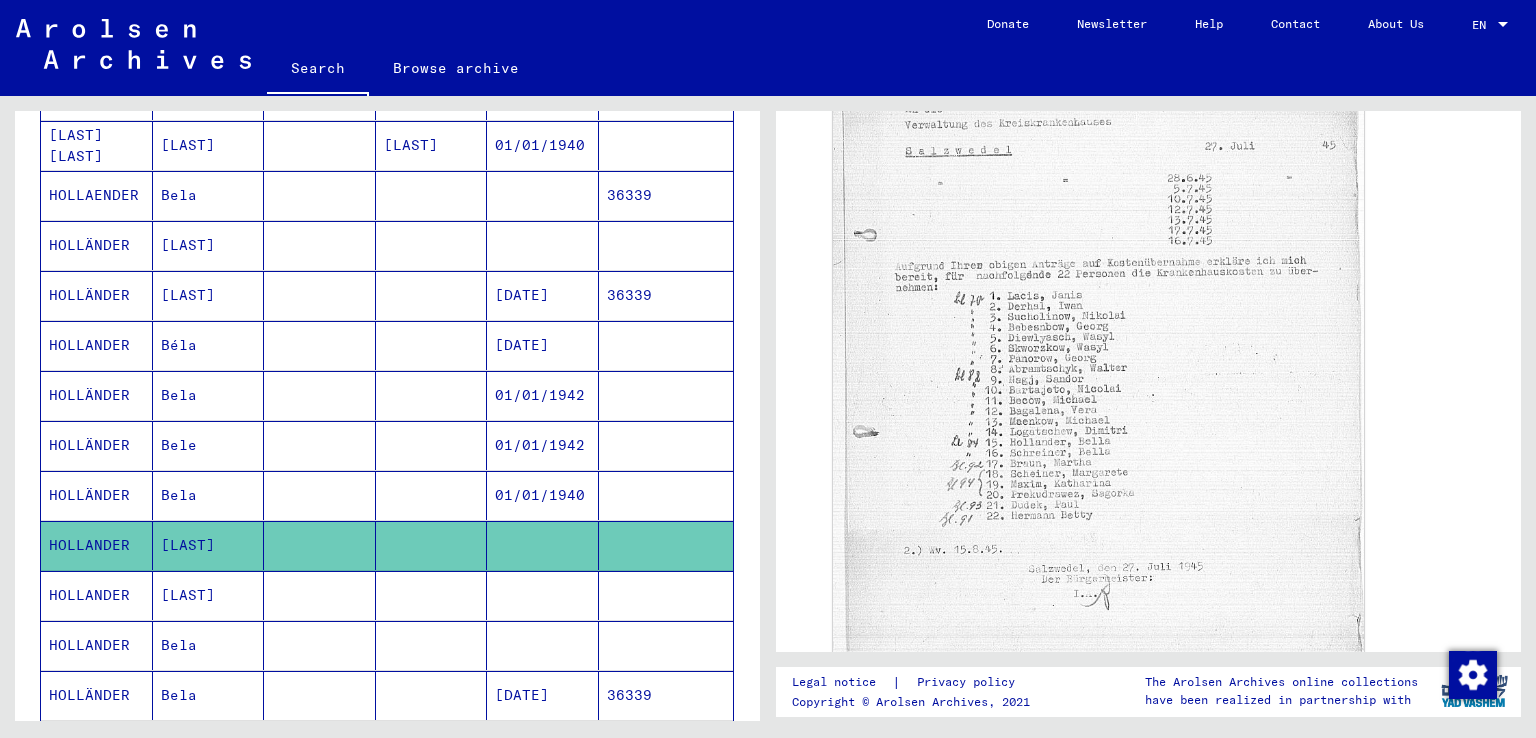 click at bounding box center (320, 245) 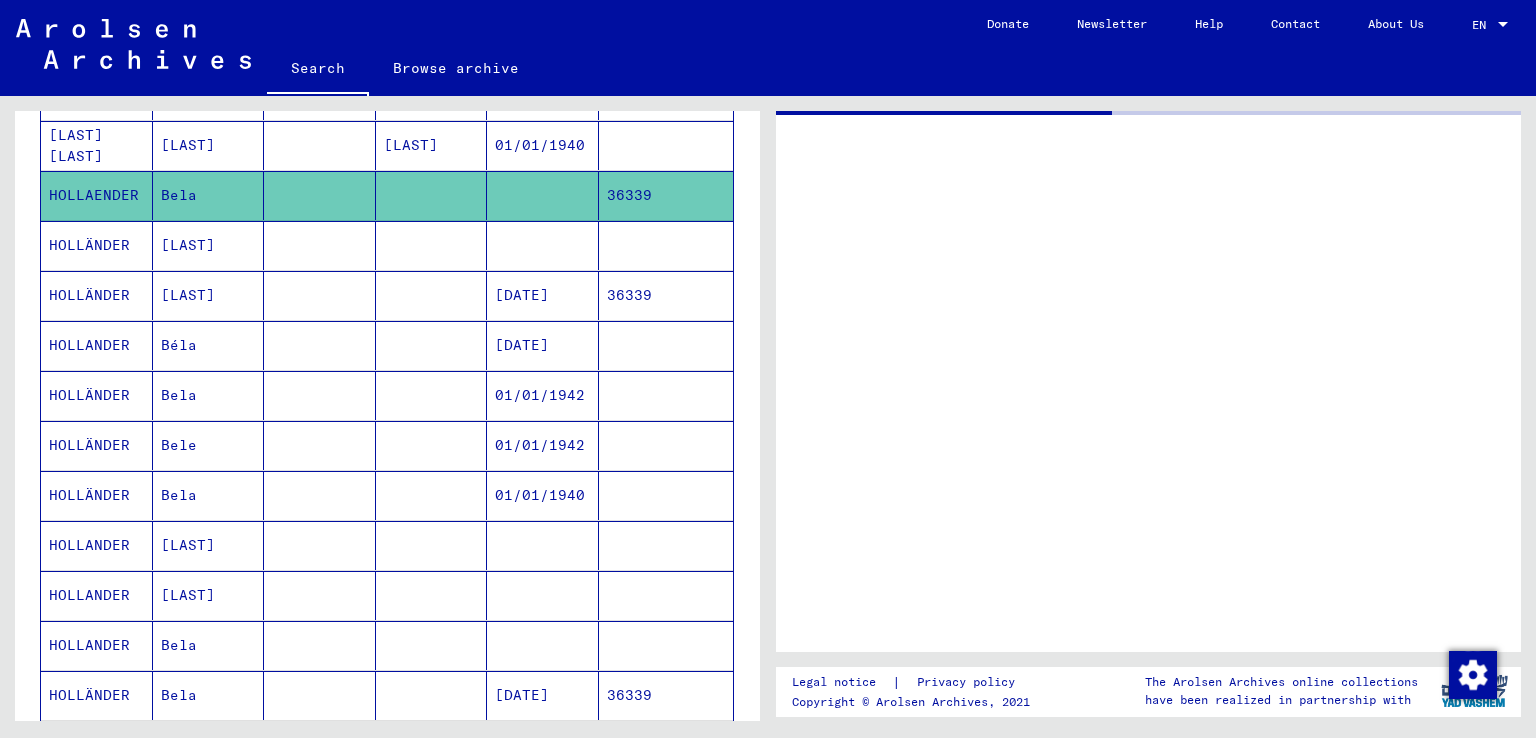 scroll, scrollTop: 0, scrollLeft: 0, axis: both 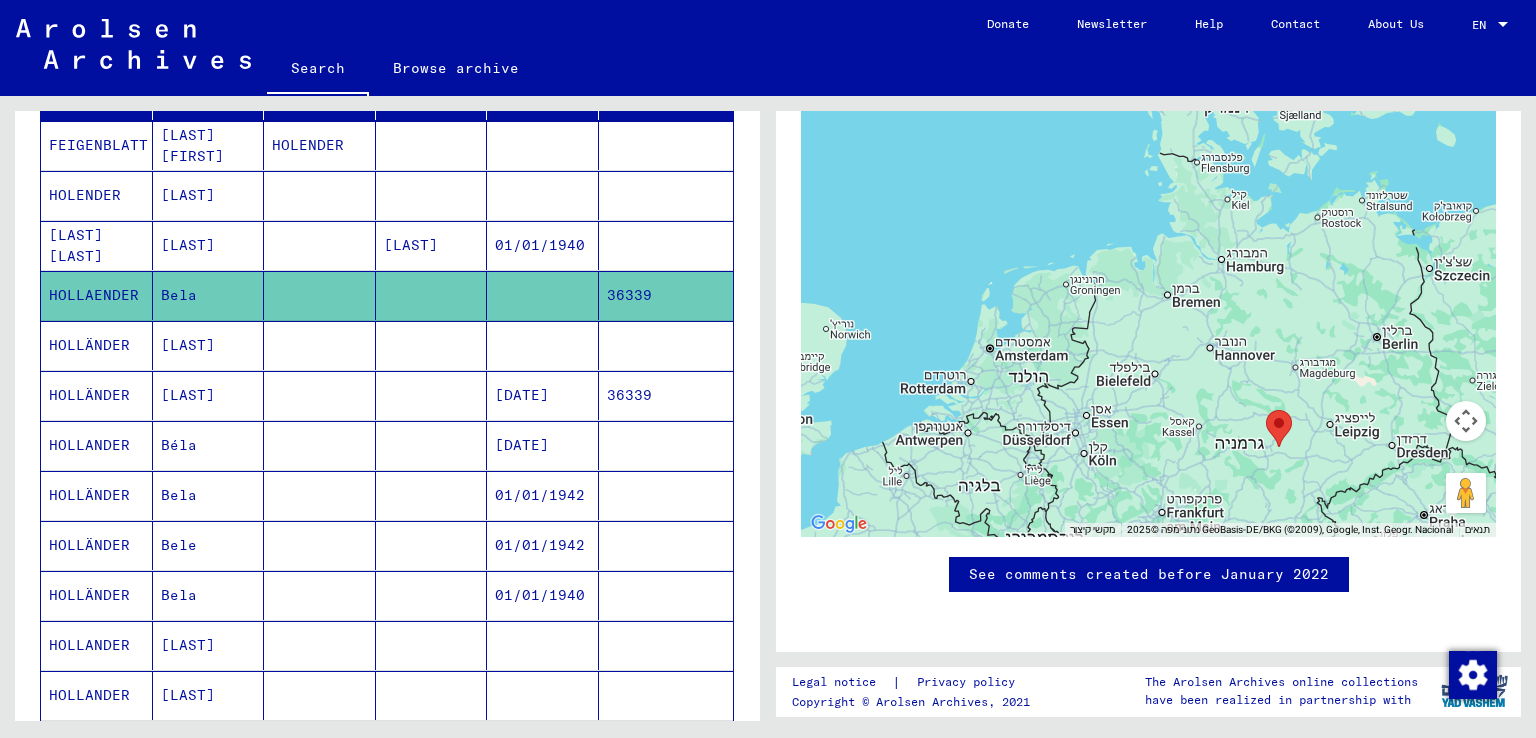click at bounding box center (320, 245) 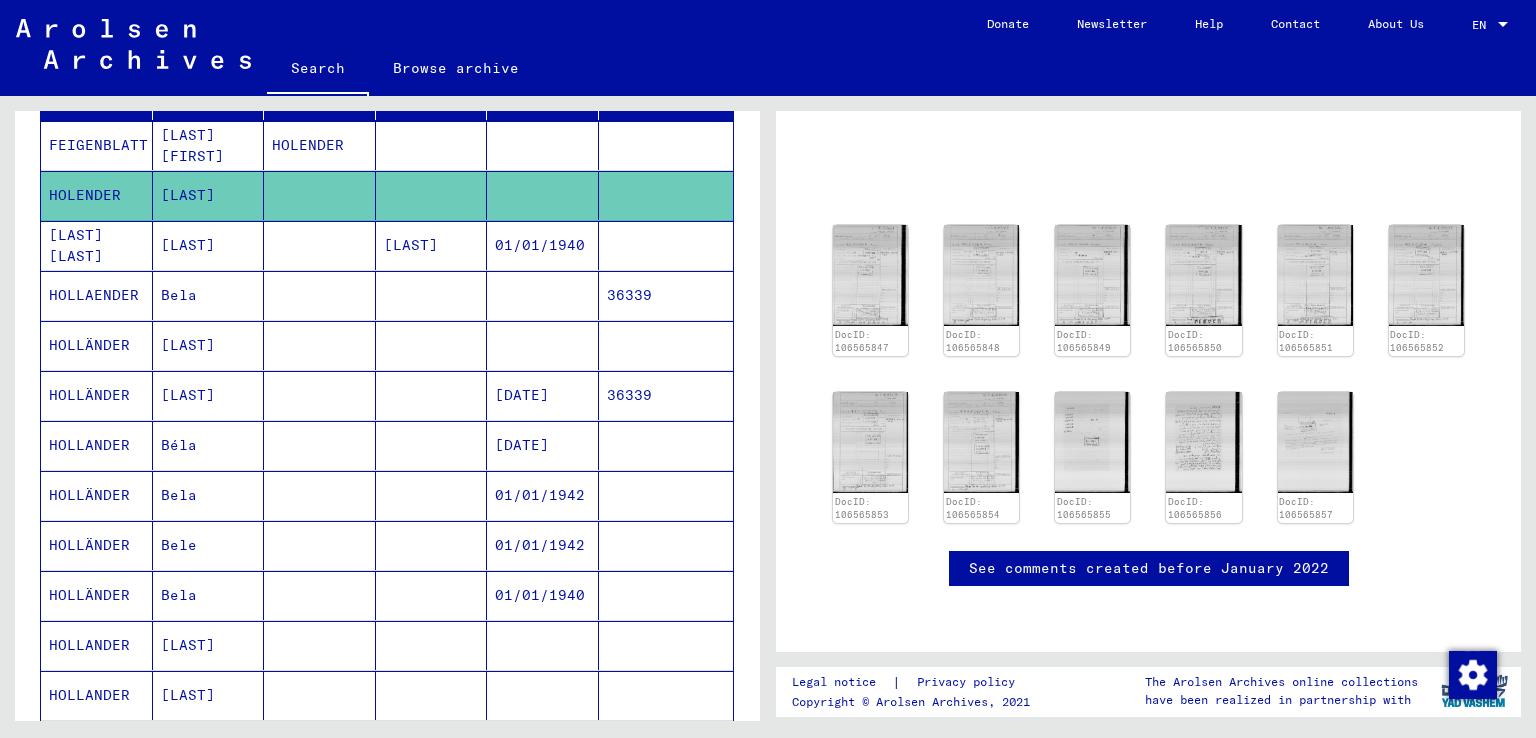 scroll, scrollTop: 254, scrollLeft: 0, axis: vertical 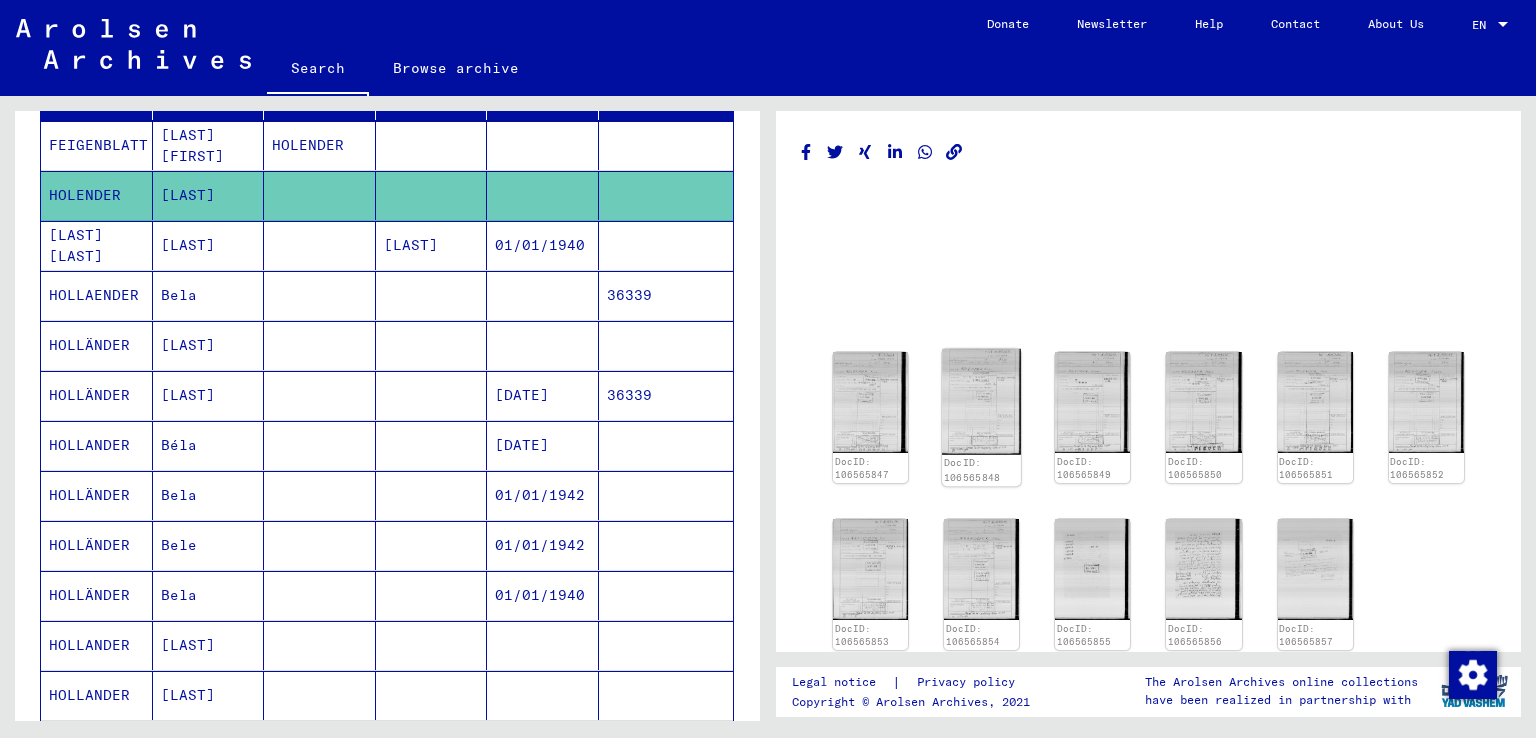 click 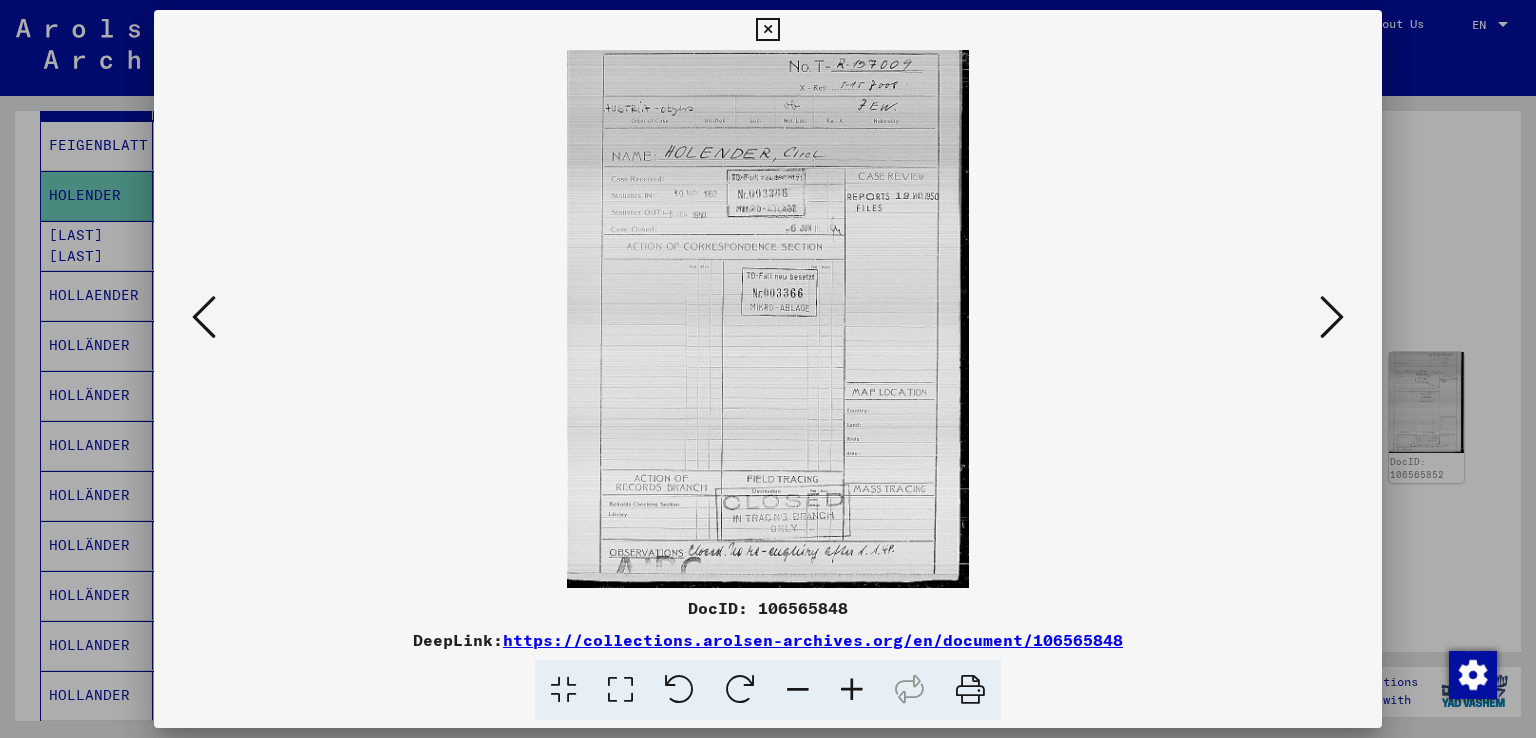 click at bounding box center (768, 319) 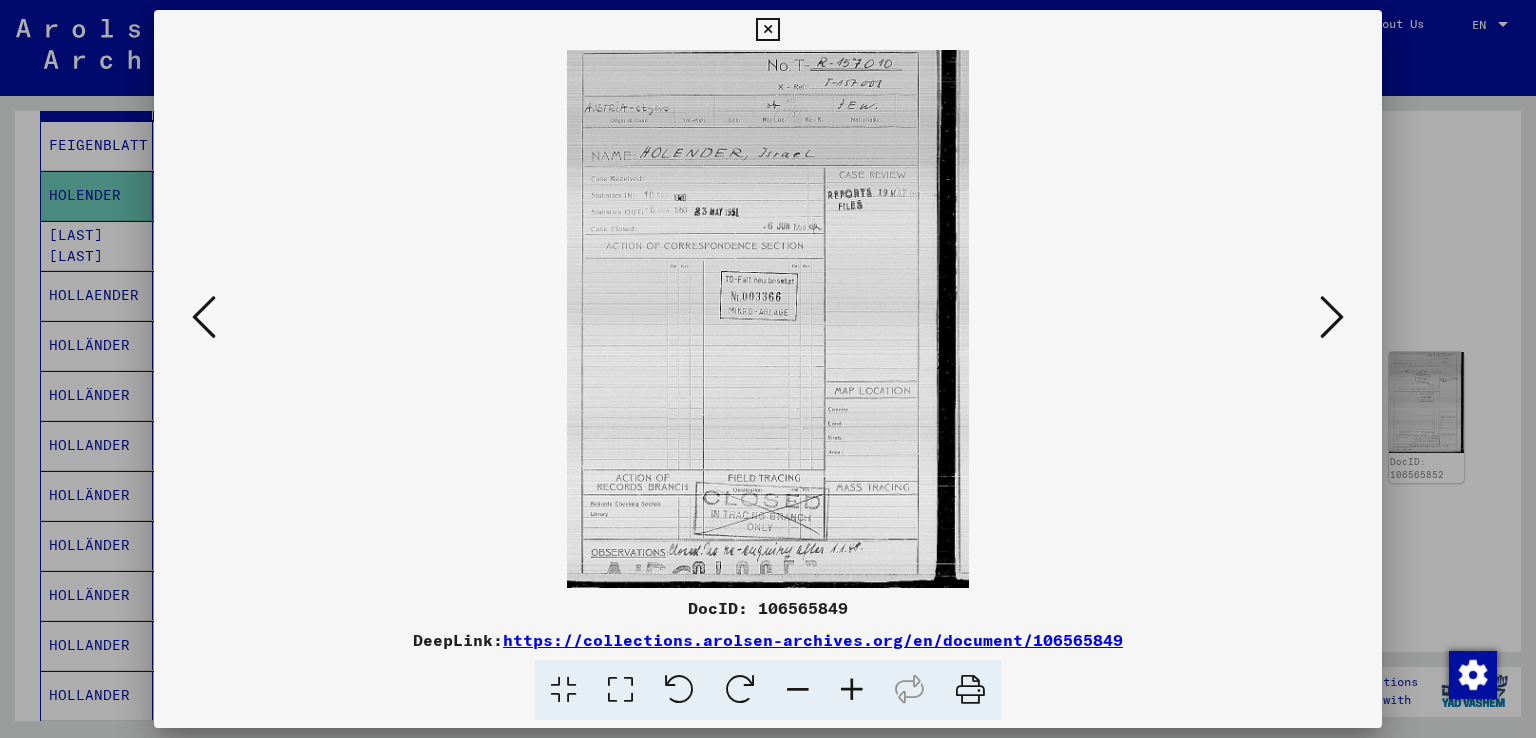 click at bounding box center [1332, 317] 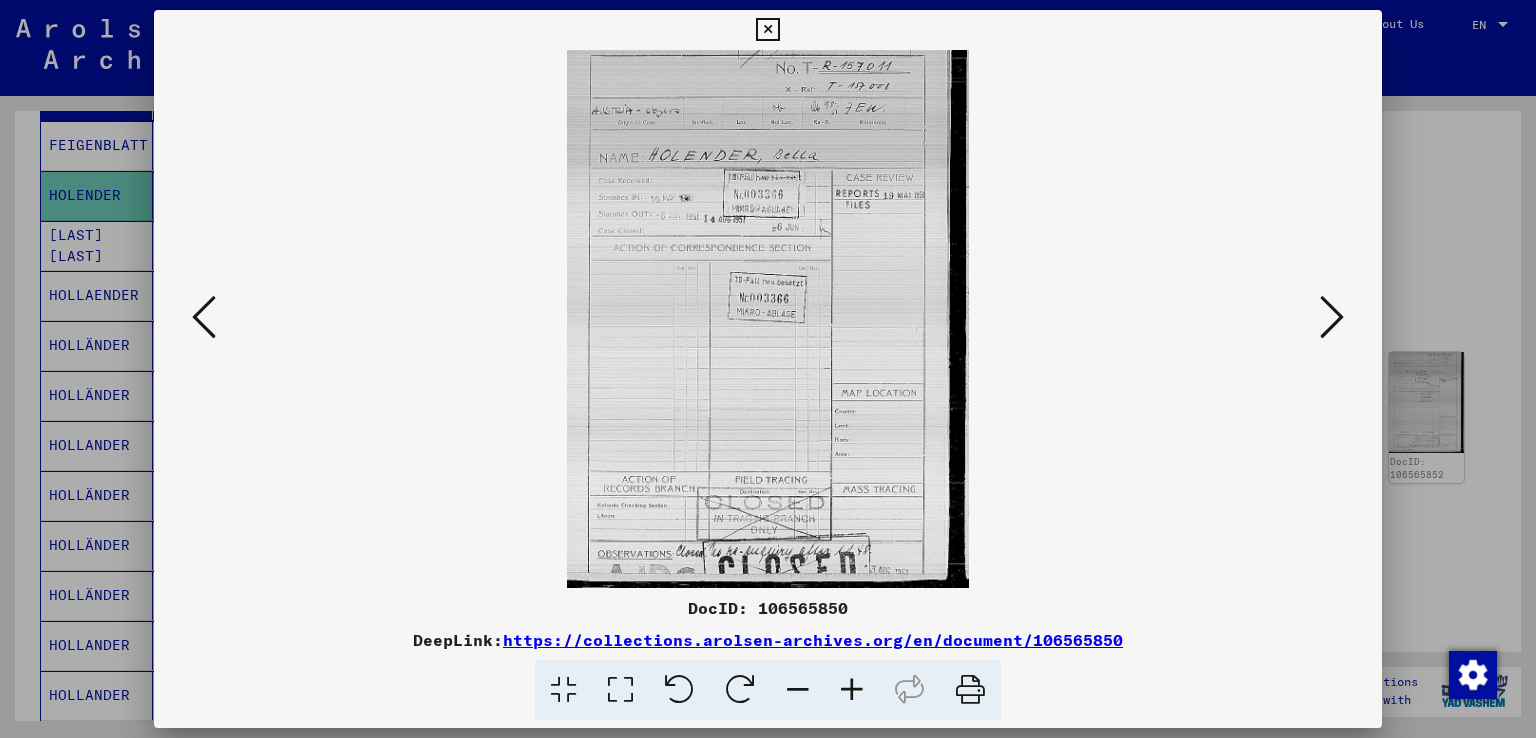 click at bounding box center (1332, 317) 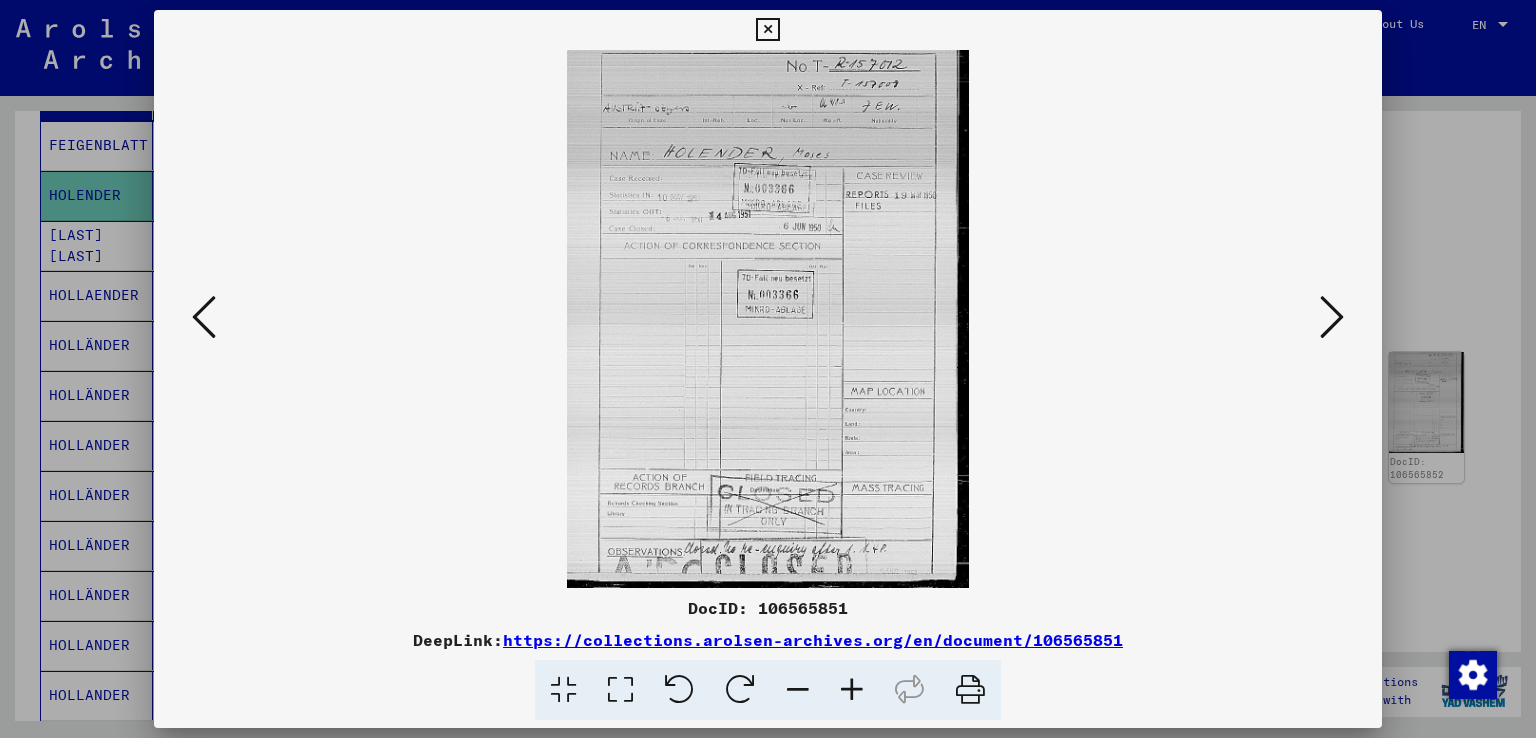 click at bounding box center [1332, 317] 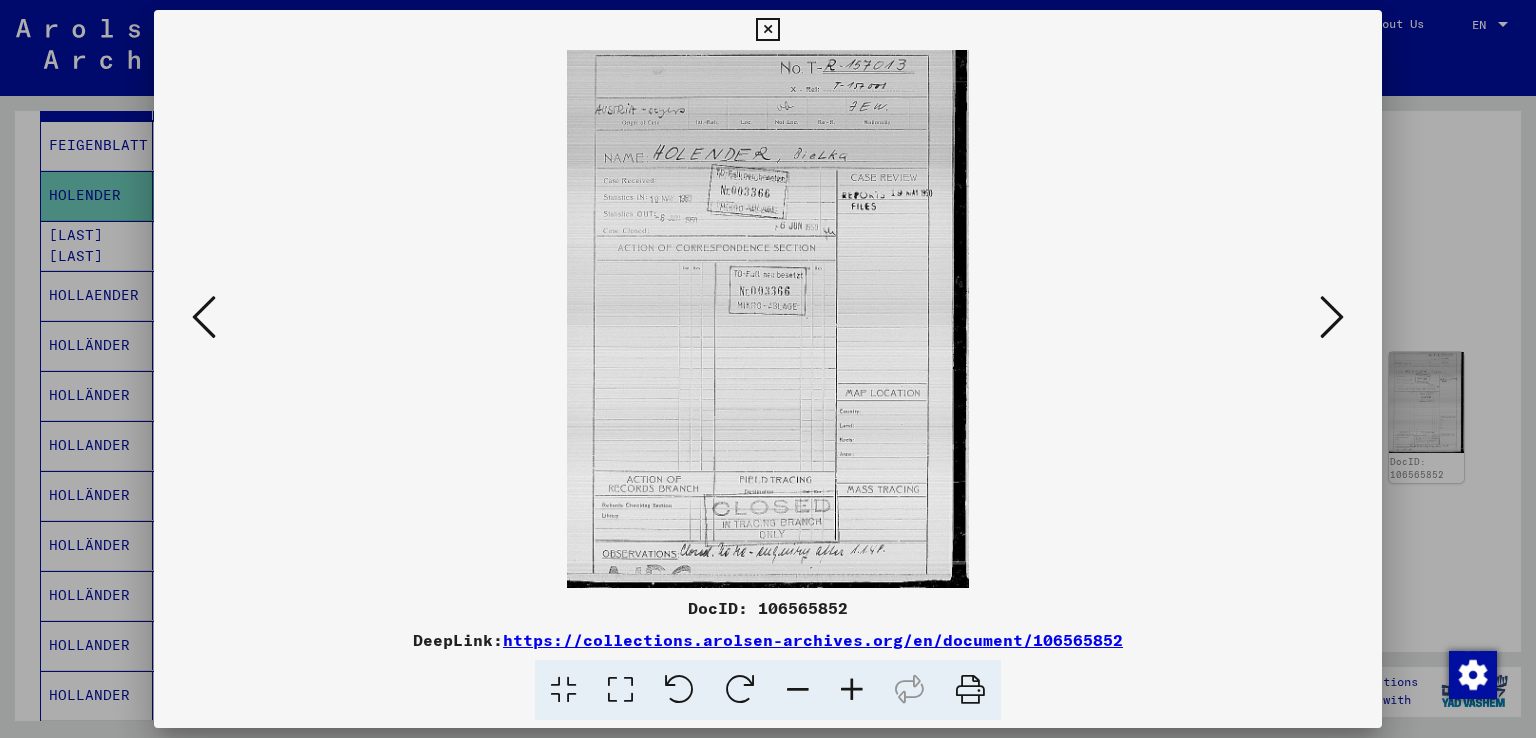 click at bounding box center (1332, 317) 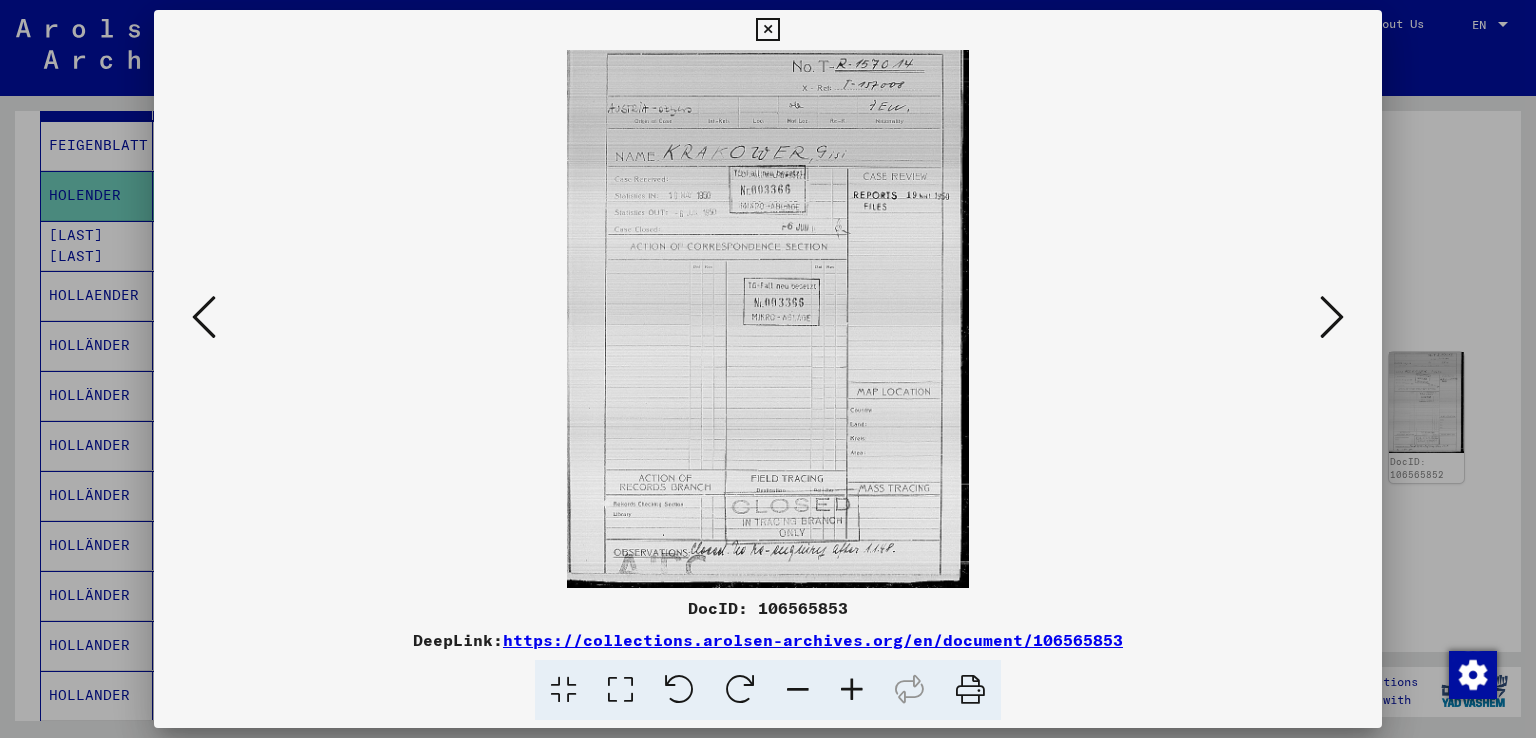 click at bounding box center (1332, 317) 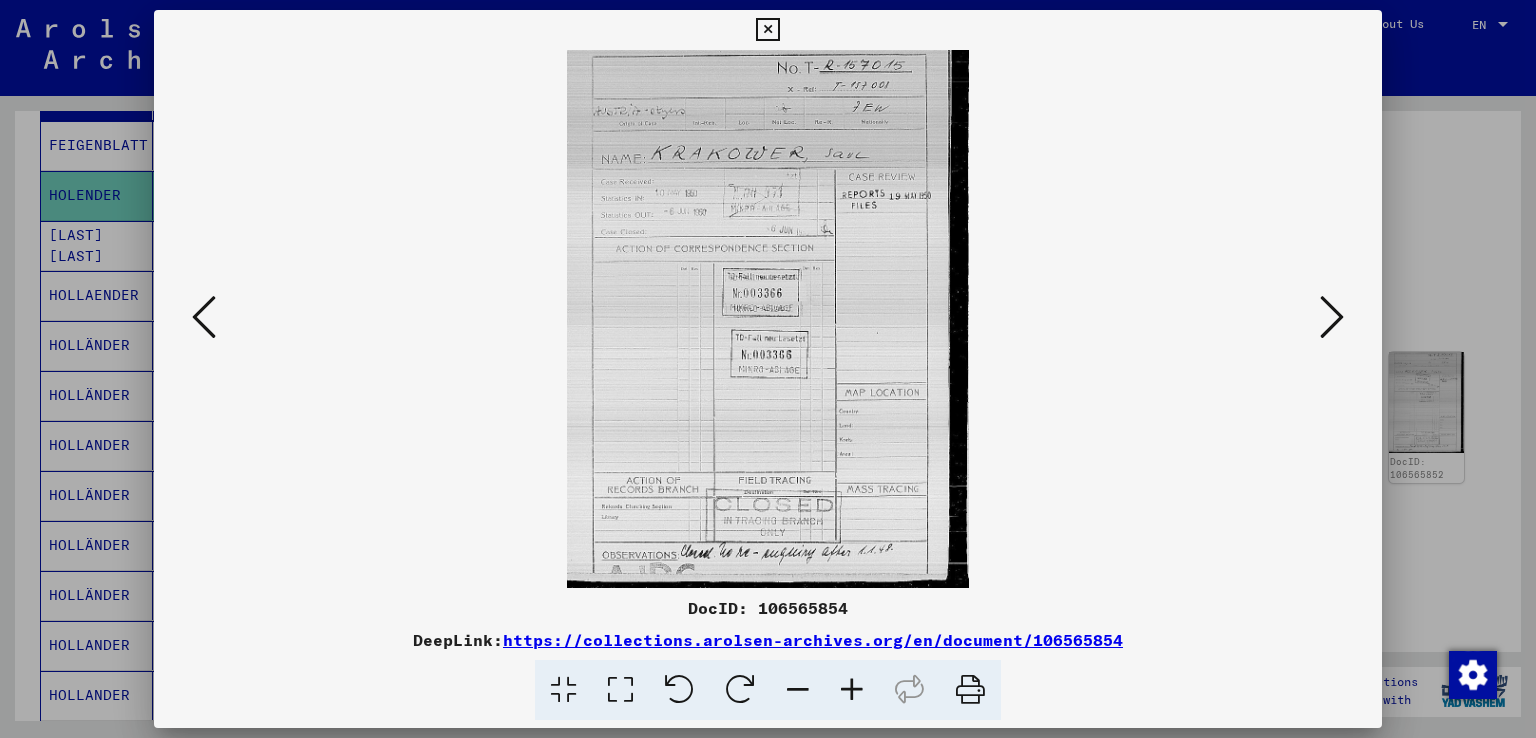 click at bounding box center (1332, 317) 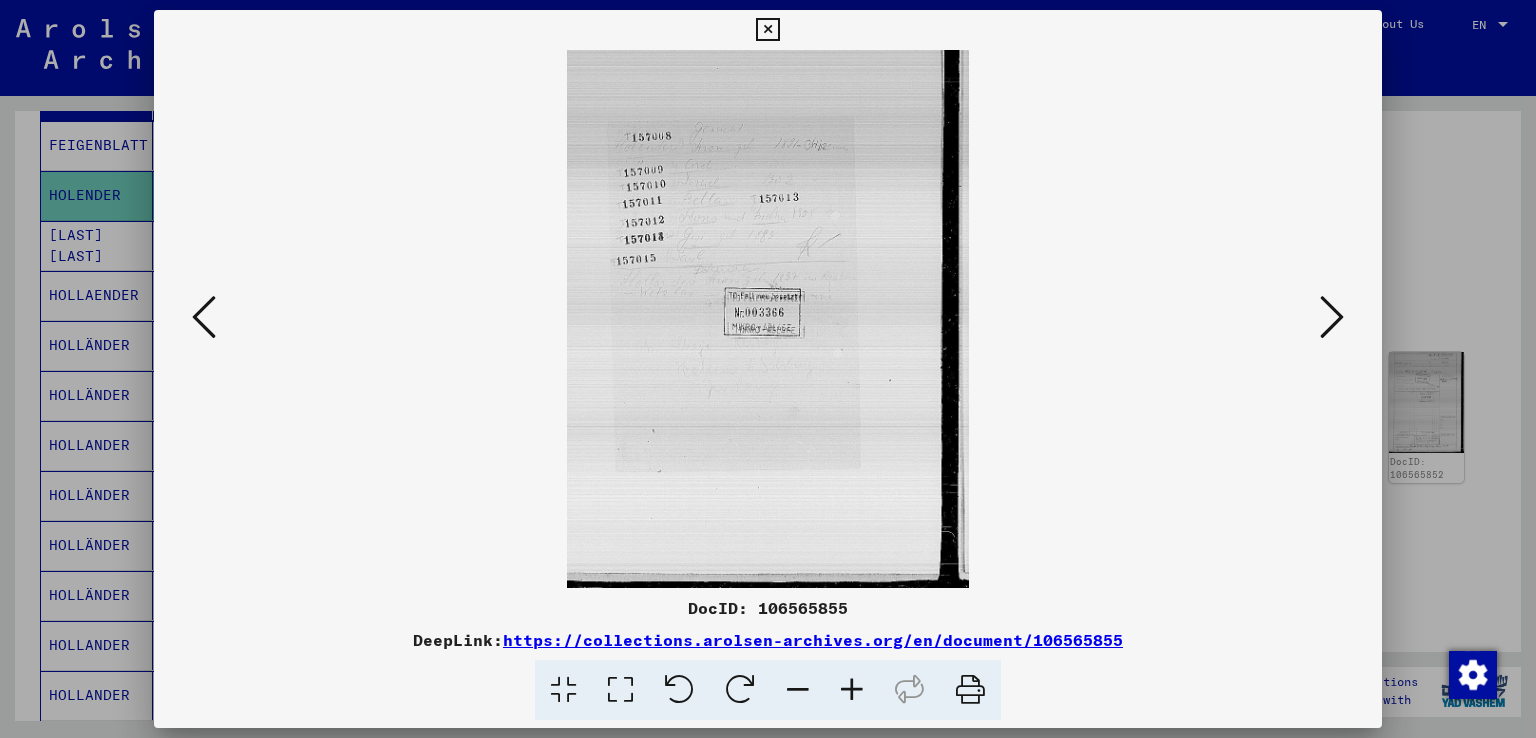 click at bounding box center (767, 30) 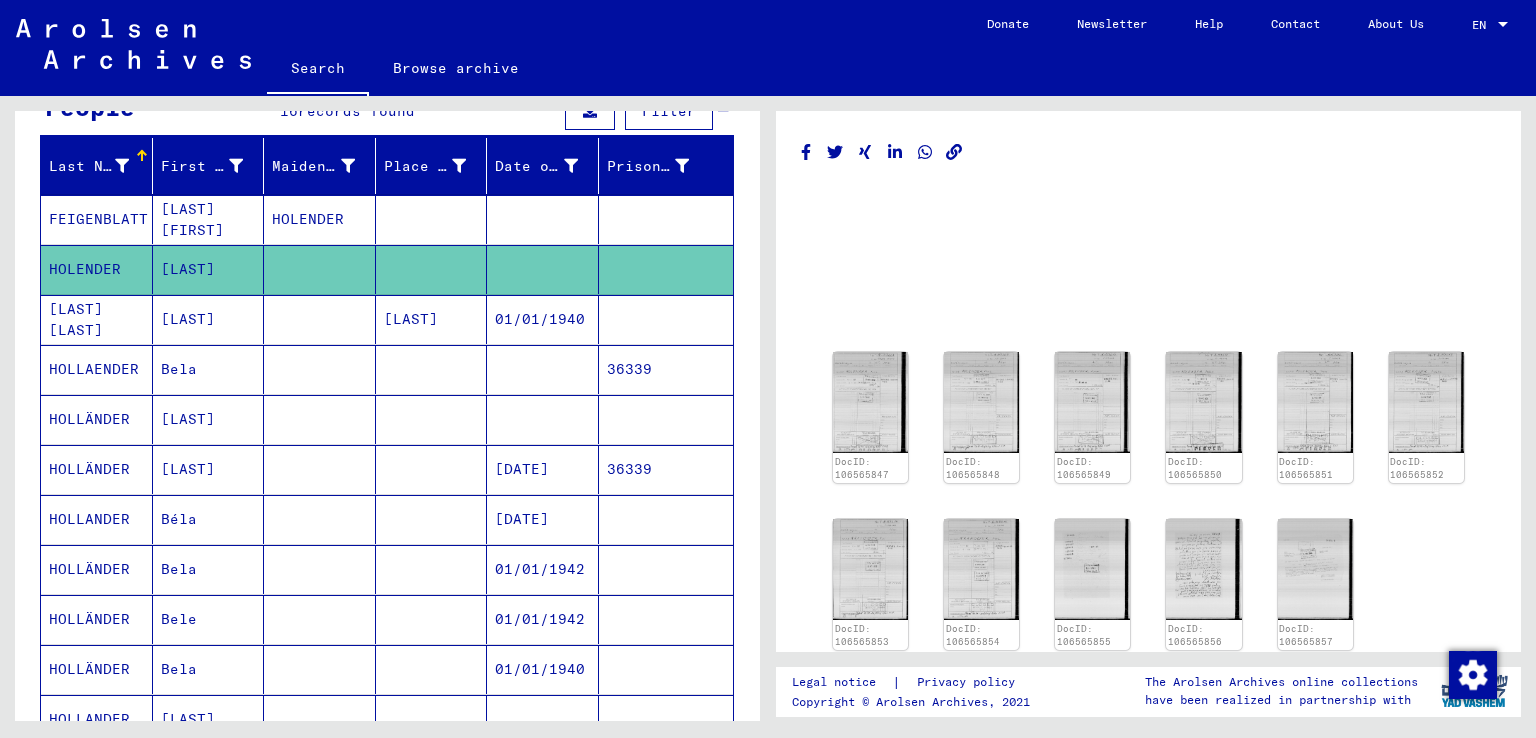 scroll, scrollTop: 0, scrollLeft: 0, axis: both 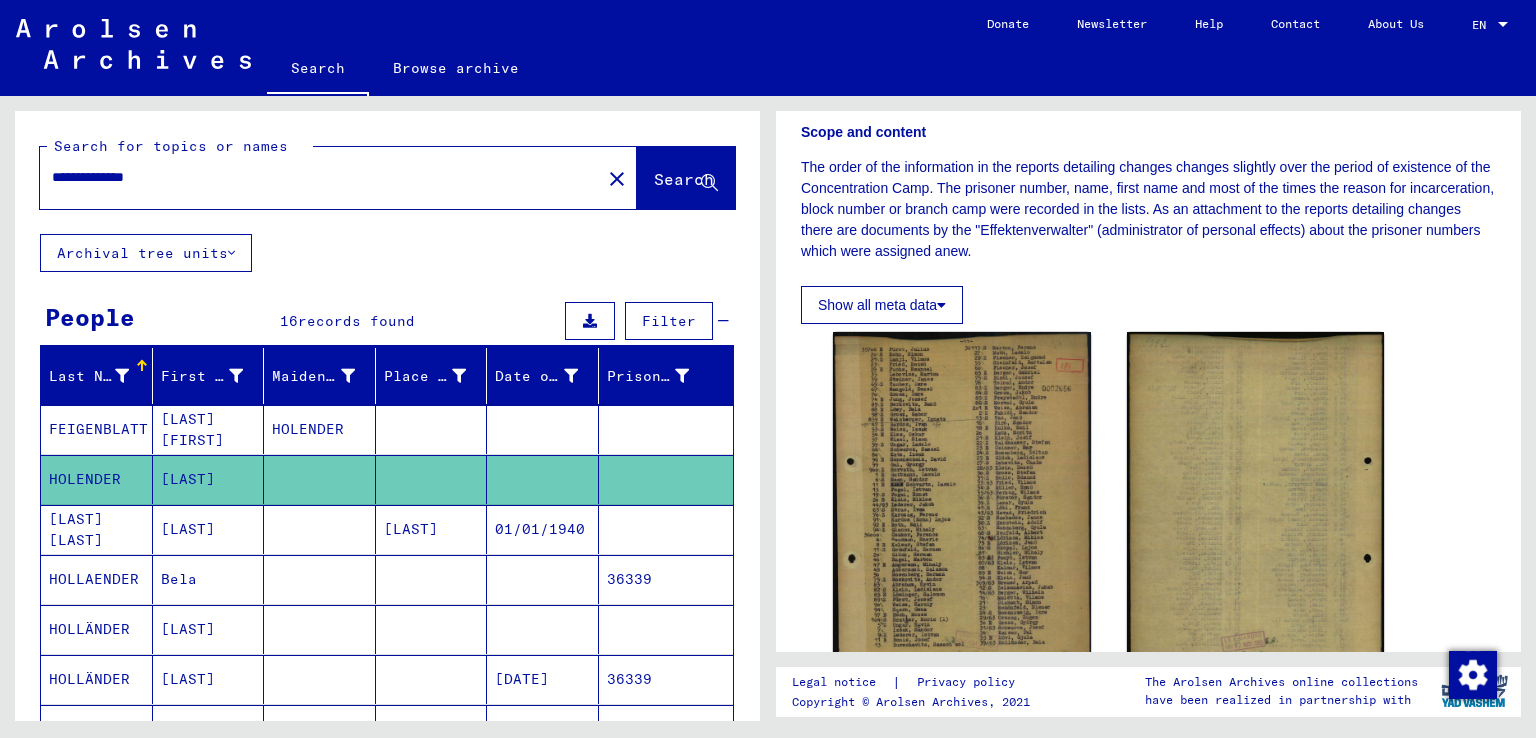 drag, startPoint x: 175, startPoint y: 177, endPoint x: 50, endPoint y: 175, distance: 125.016 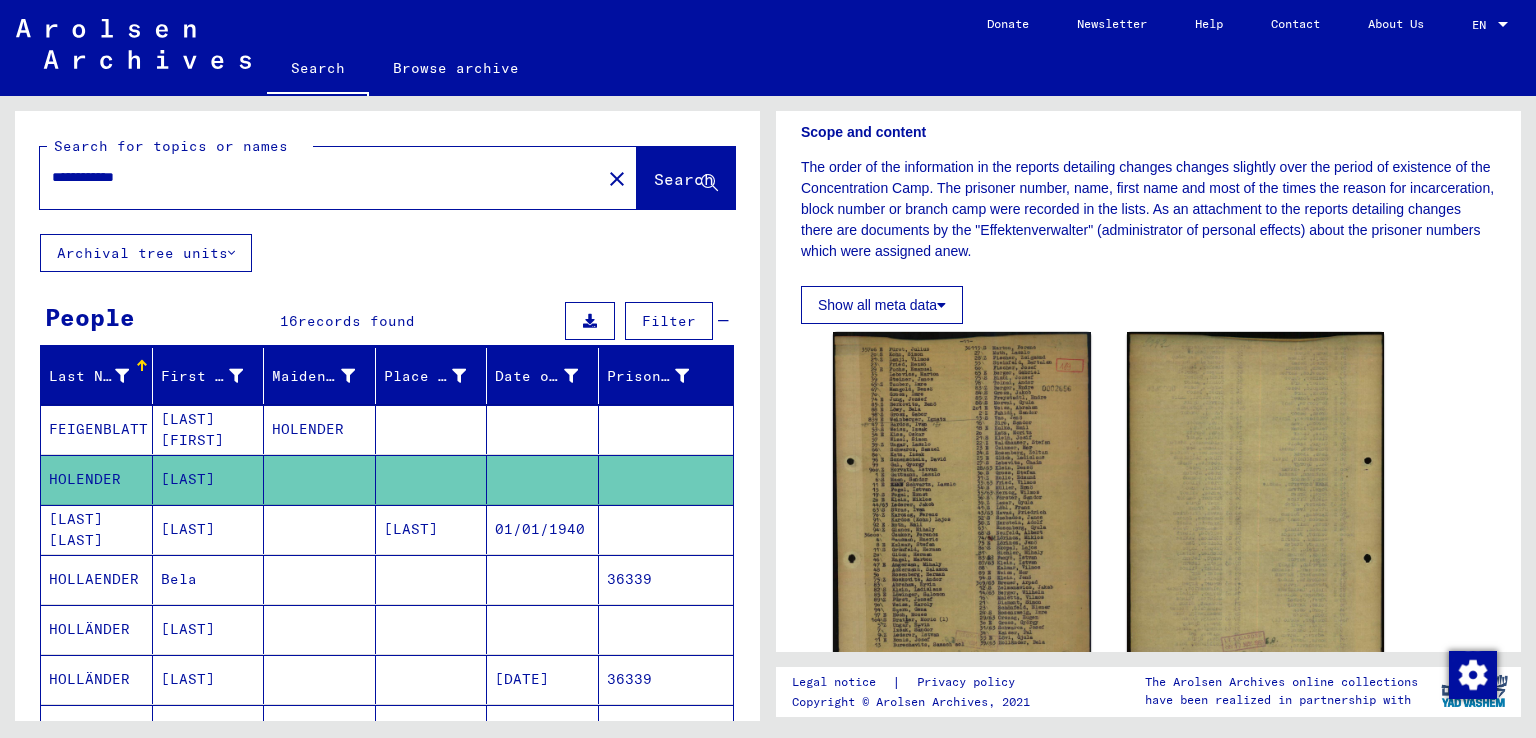 type on "**********" 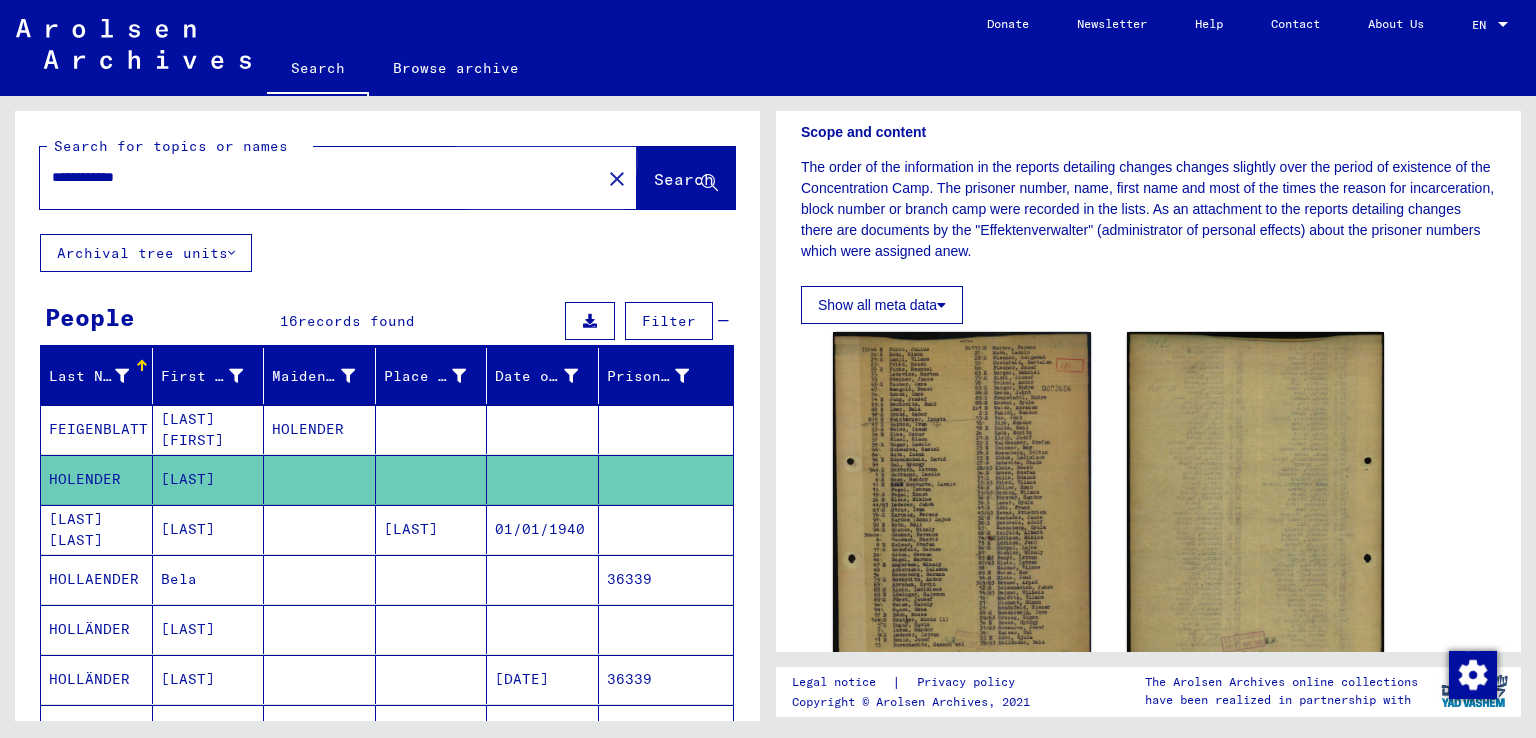 click on "Search" 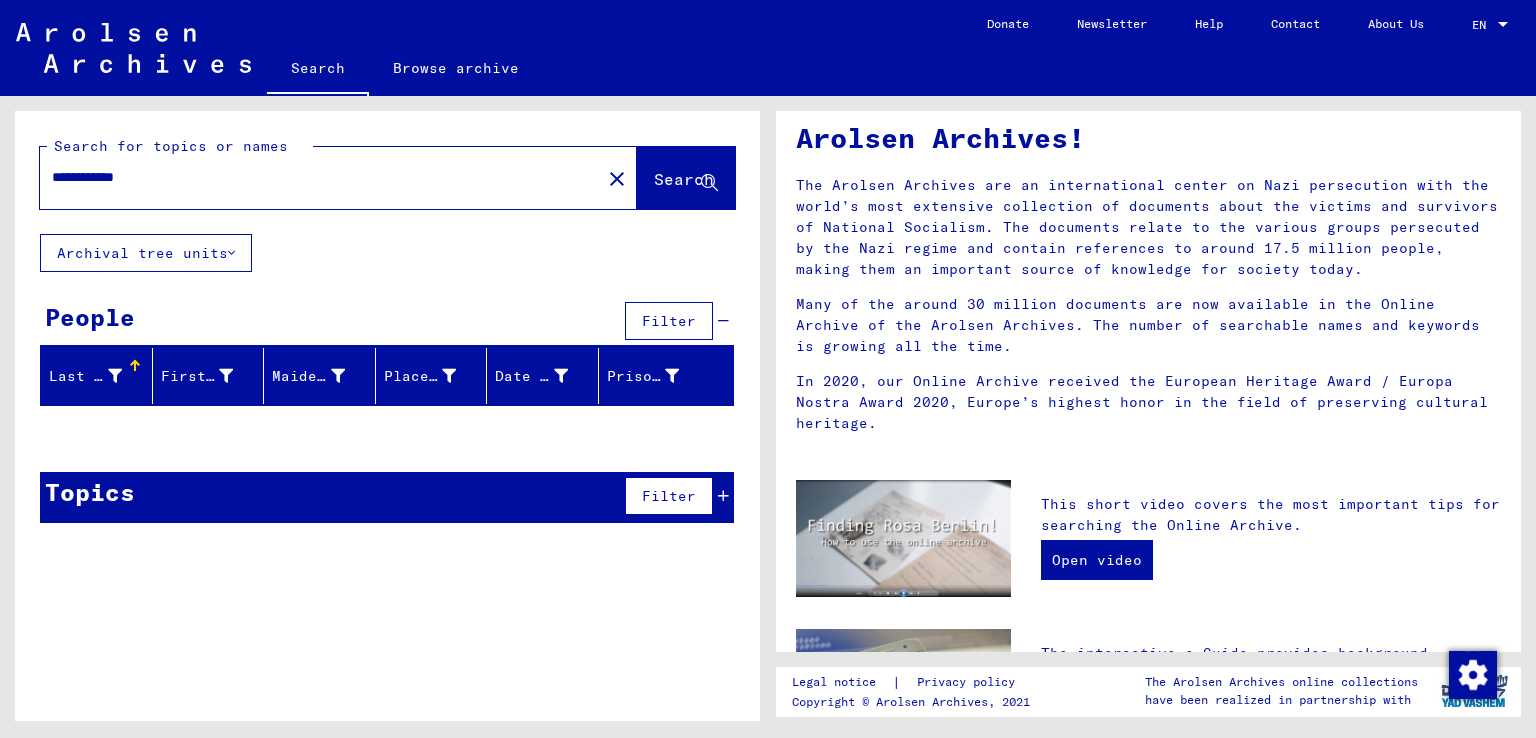scroll, scrollTop: 100, scrollLeft: 0, axis: vertical 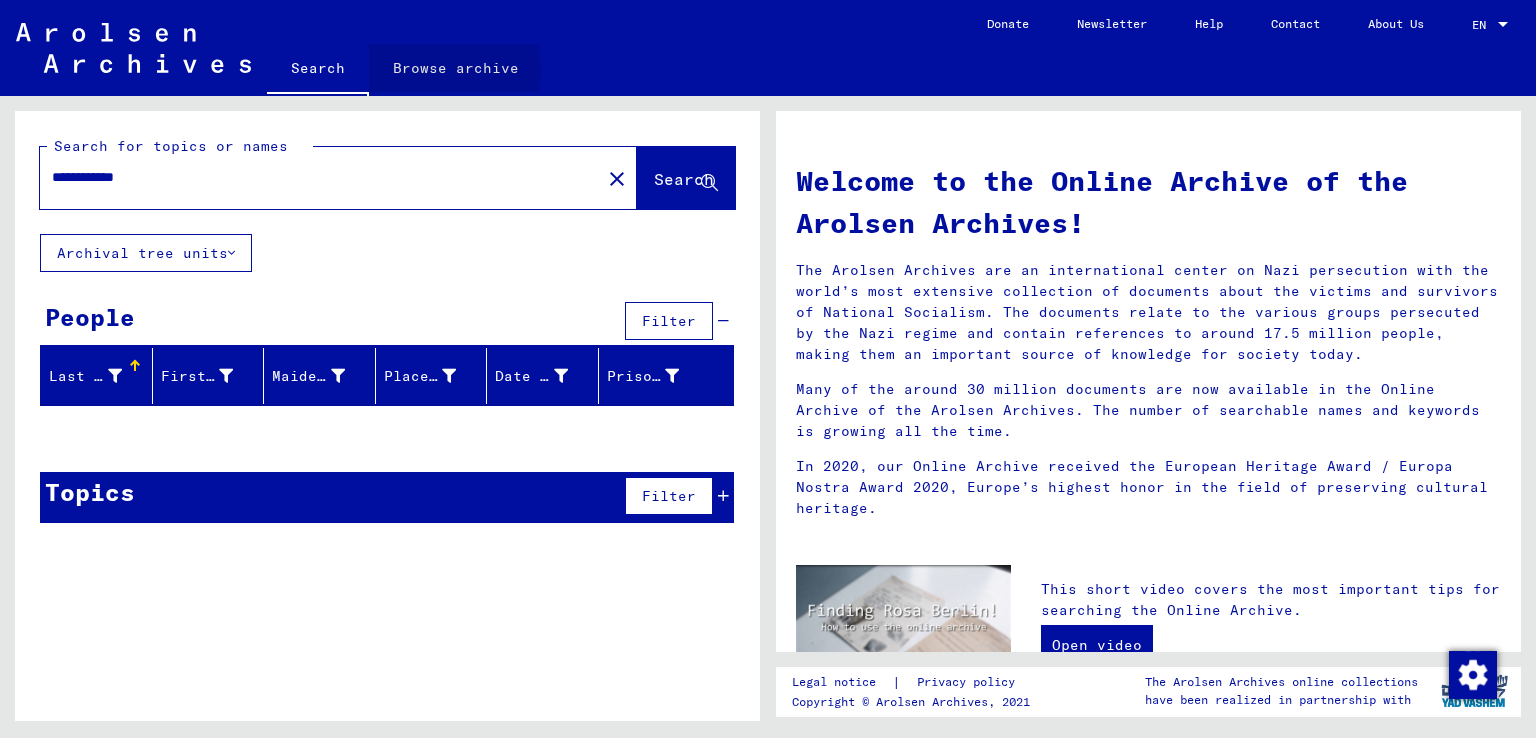 click on "Browse archive" 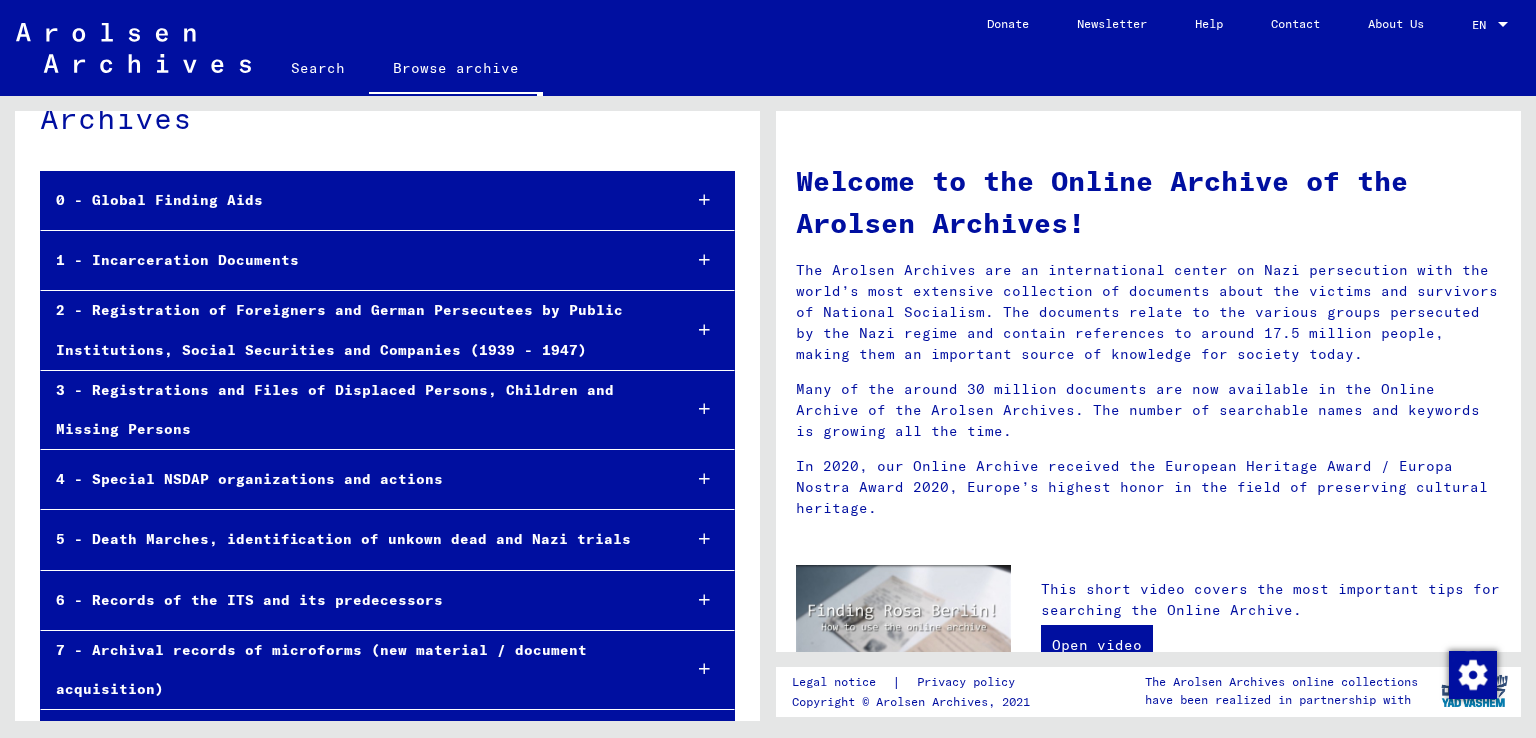 scroll, scrollTop: 148, scrollLeft: 0, axis: vertical 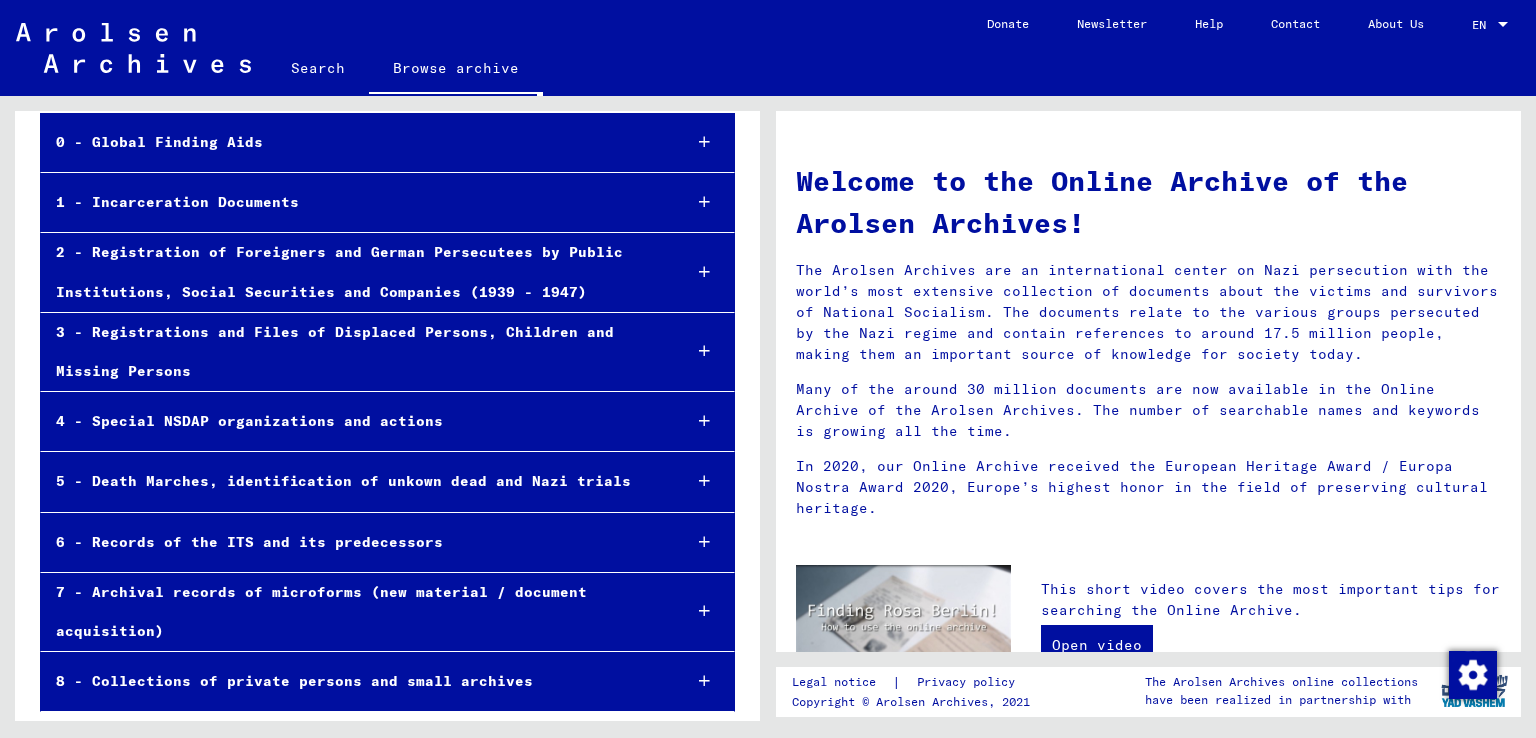 click on "0 - Global Finding Aids" at bounding box center (353, 142) 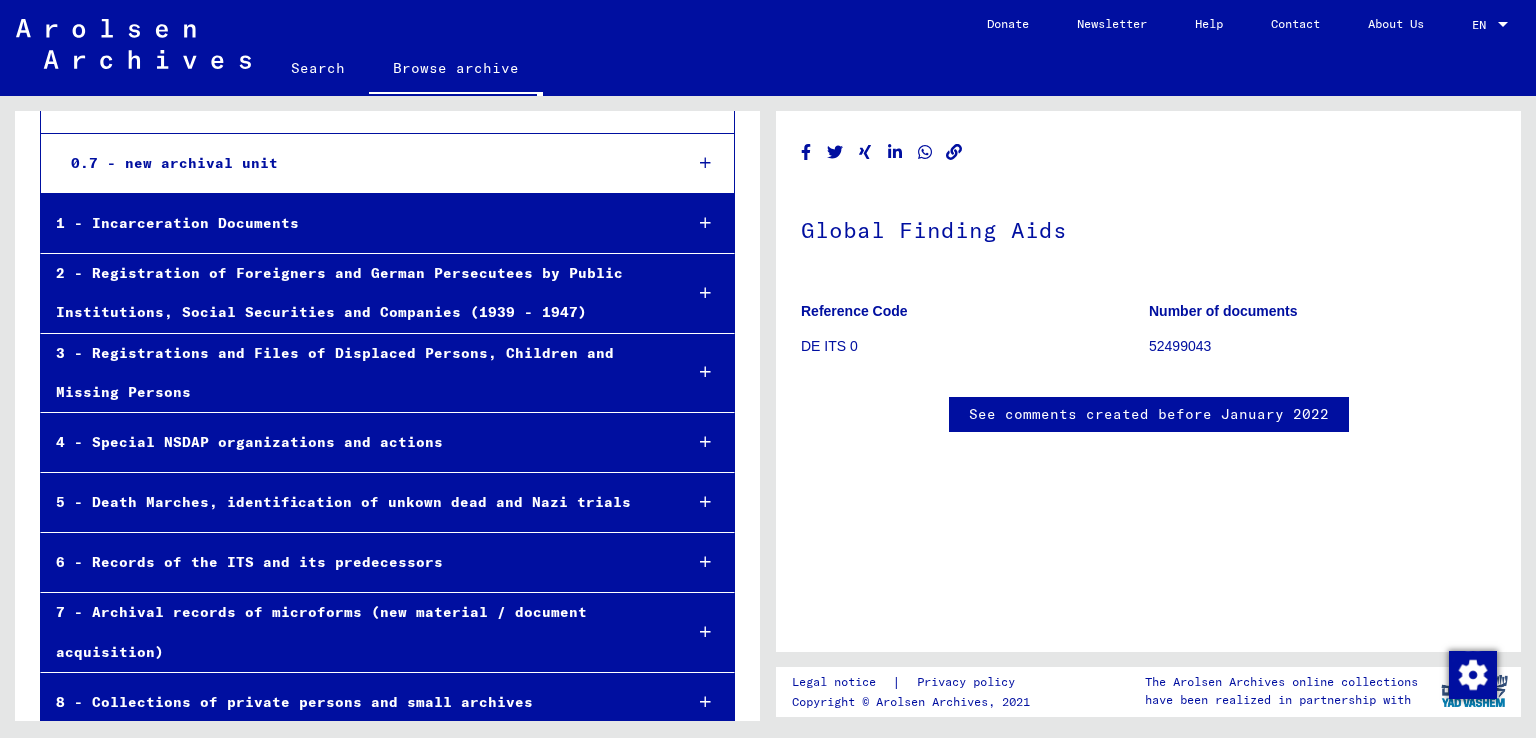 scroll, scrollTop: 388, scrollLeft: 0, axis: vertical 